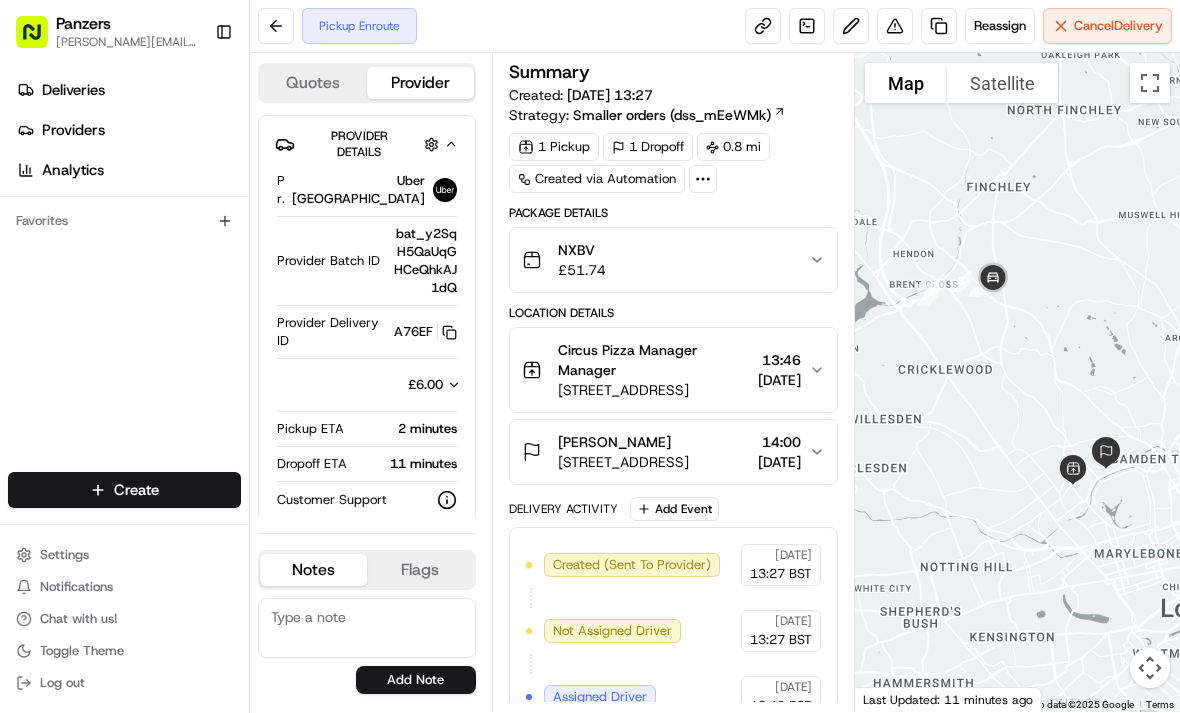 scroll, scrollTop: 0, scrollLeft: 0, axis: both 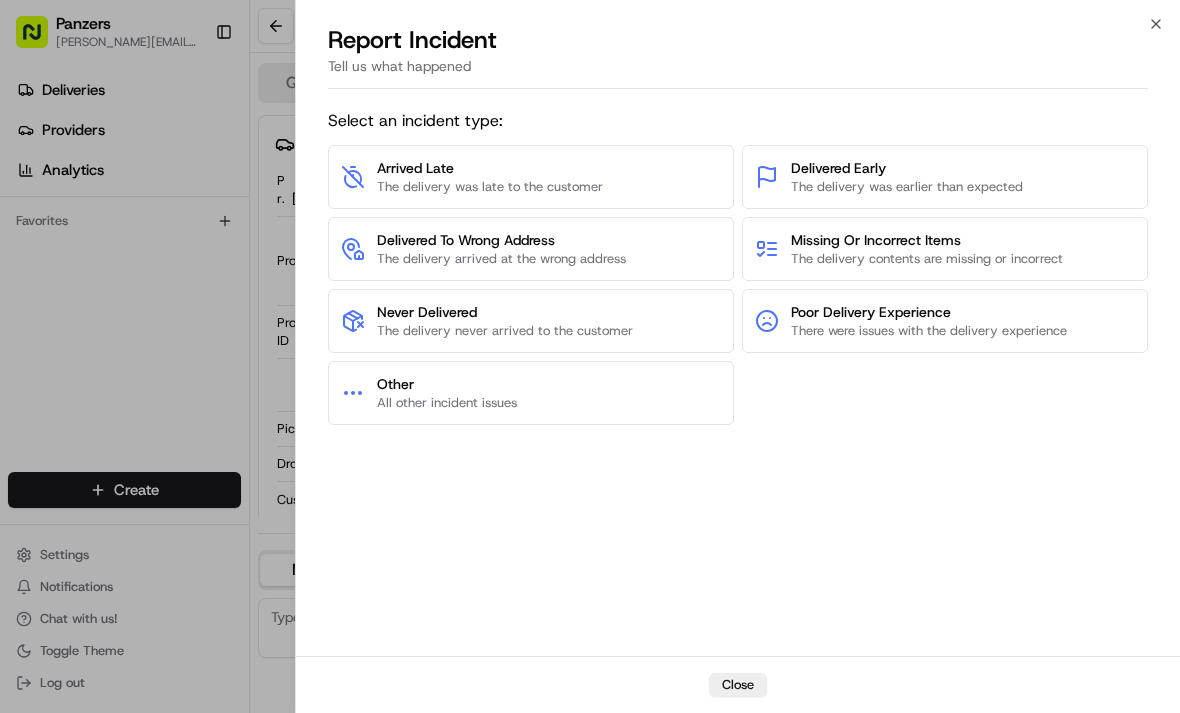 click on "Close Report Incident  Tell us what happened Select an incident type: Arrived Late The delivery was late to the customer Delivered Early The delivery was earlier than expected Delivered To Wrong Address The delivery arrived at the wrong address Missing Or Incorrect Items The delivery contents are missing or incorrect Never Delivered The delivery never arrived to the customer Poor Delivery Experience There were issues with the delivery experience Other All other incident issues Close" at bounding box center (737, 356) 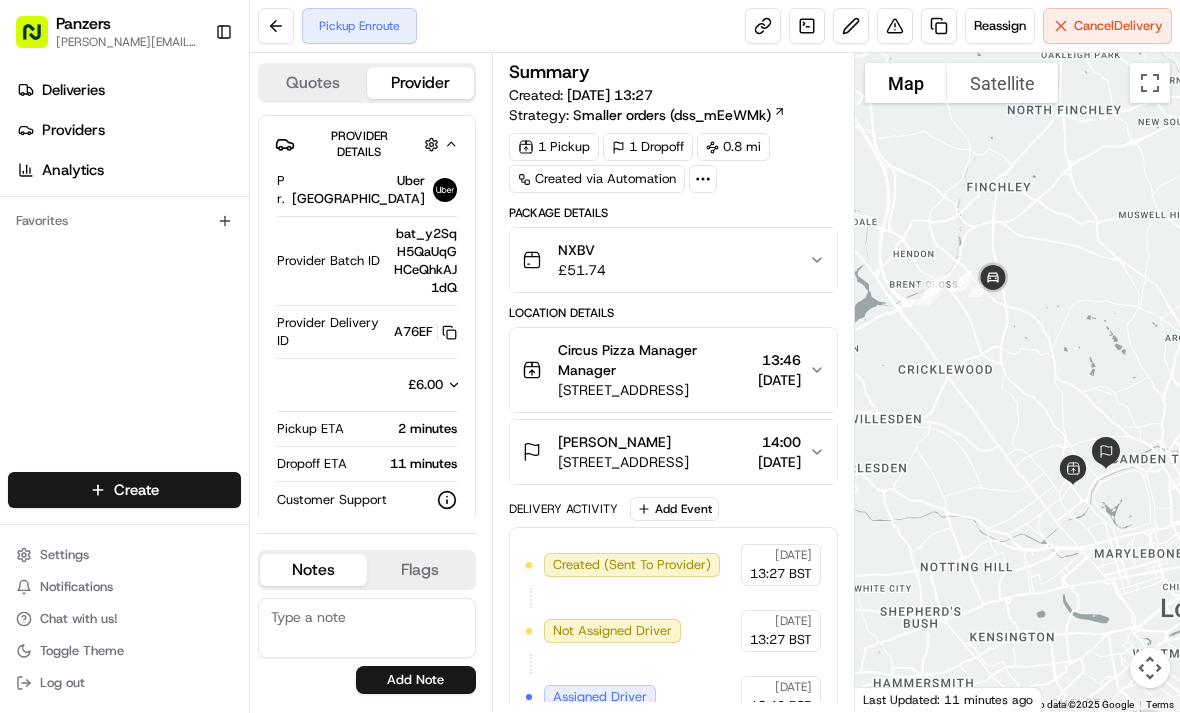 click at bounding box center [895, 26] 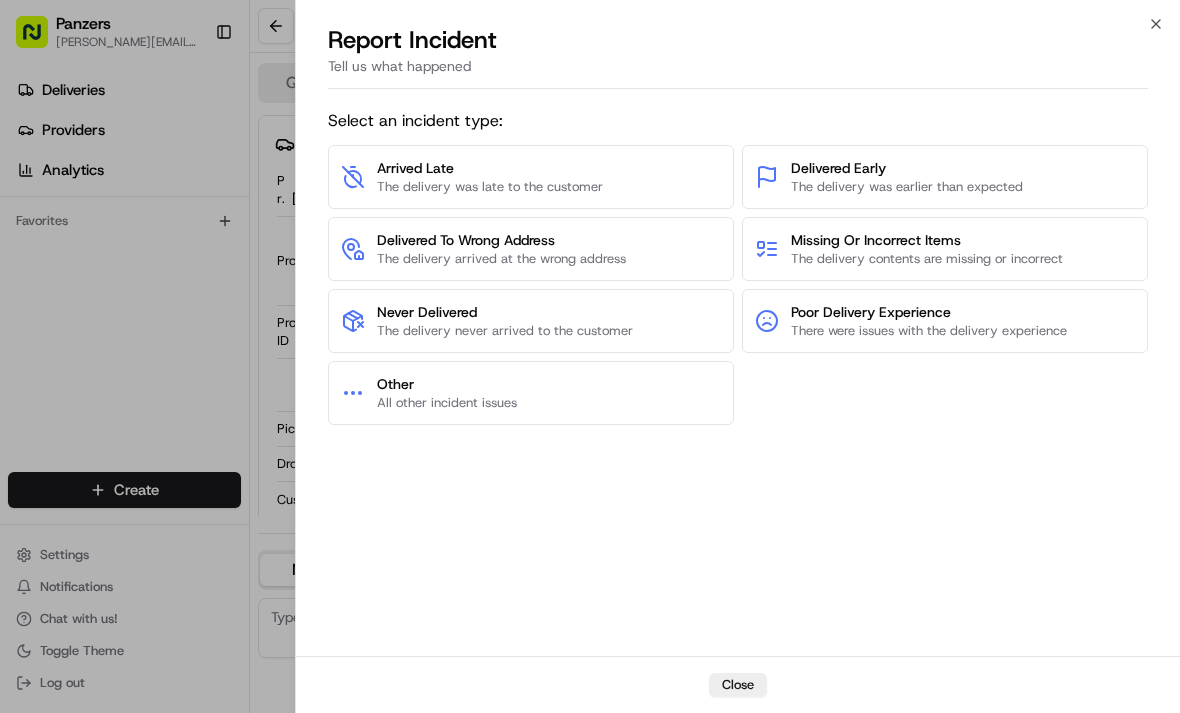 click on "Arrived Late The delivery was late to the customer" at bounding box center [531, 177] 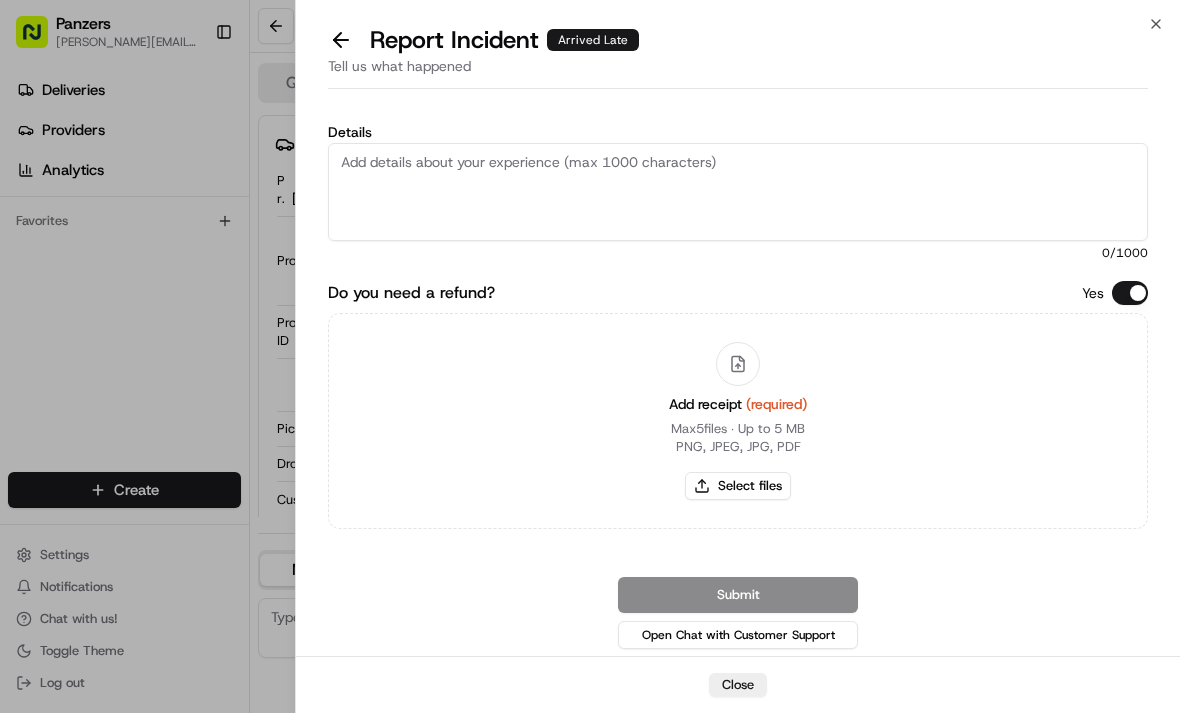 click on "Details" at bounding box center [738, 192] 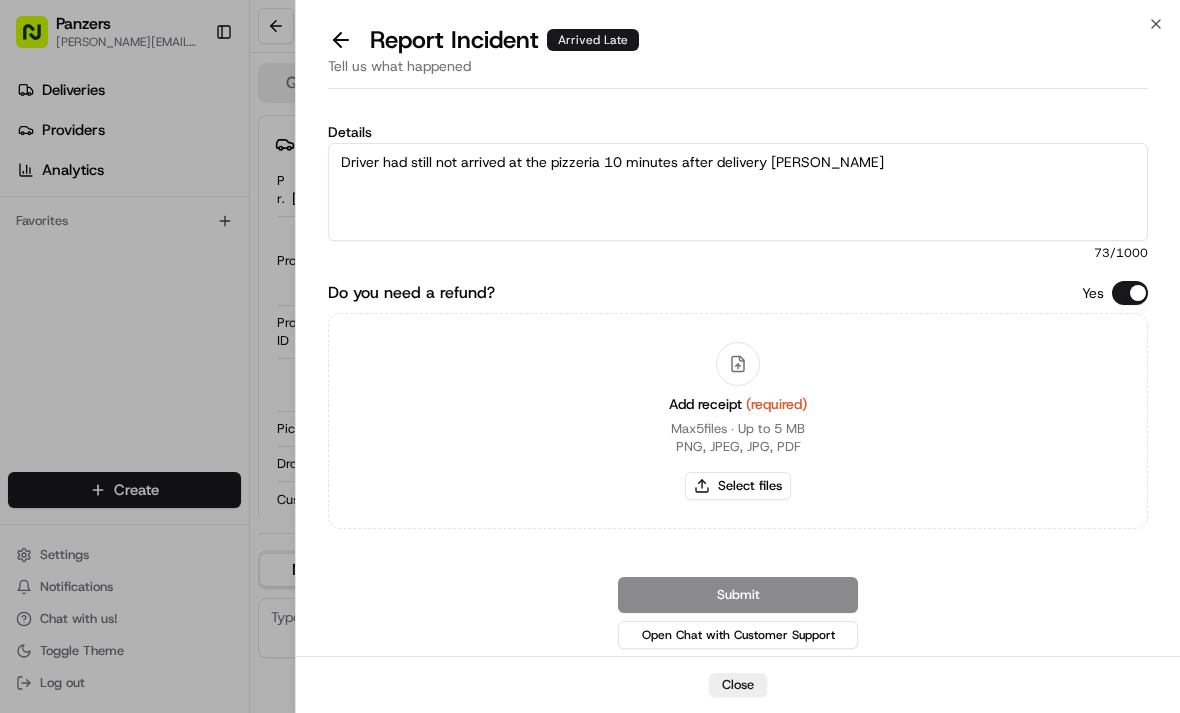type on "Driver had still not arrived at the pizzeria 10 minutes after delivery time" 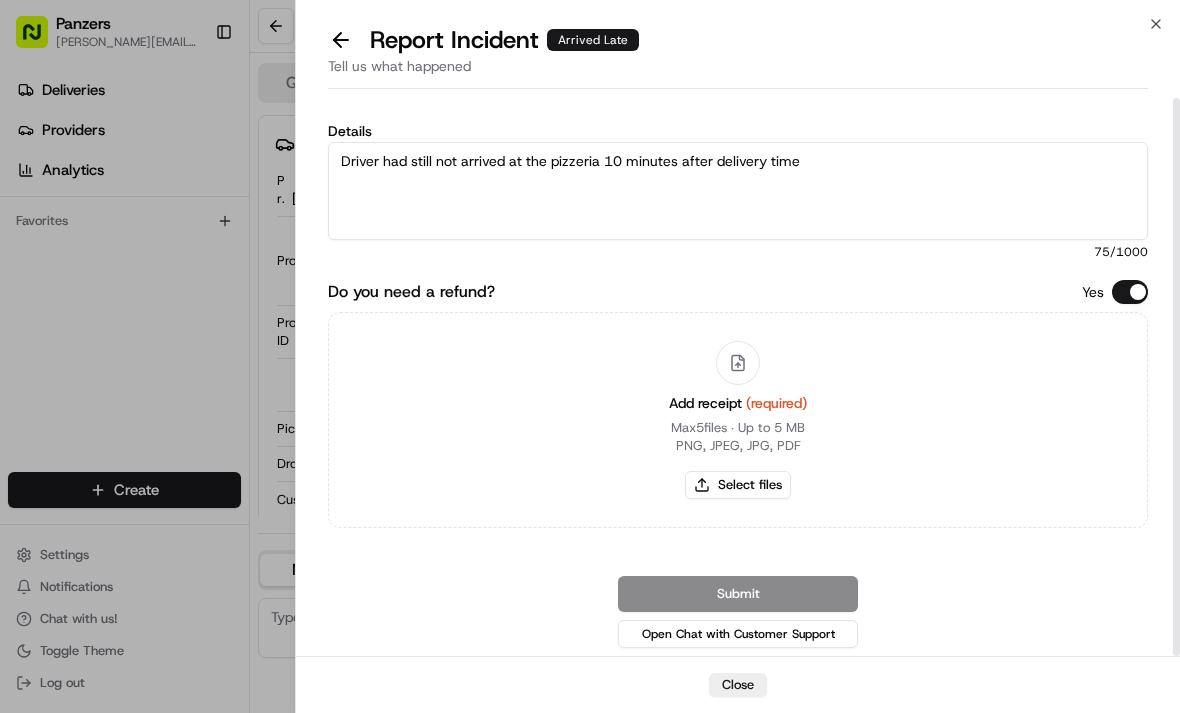 scroll, scrollTop: 1, scrollLeft: 0, axis: vertical 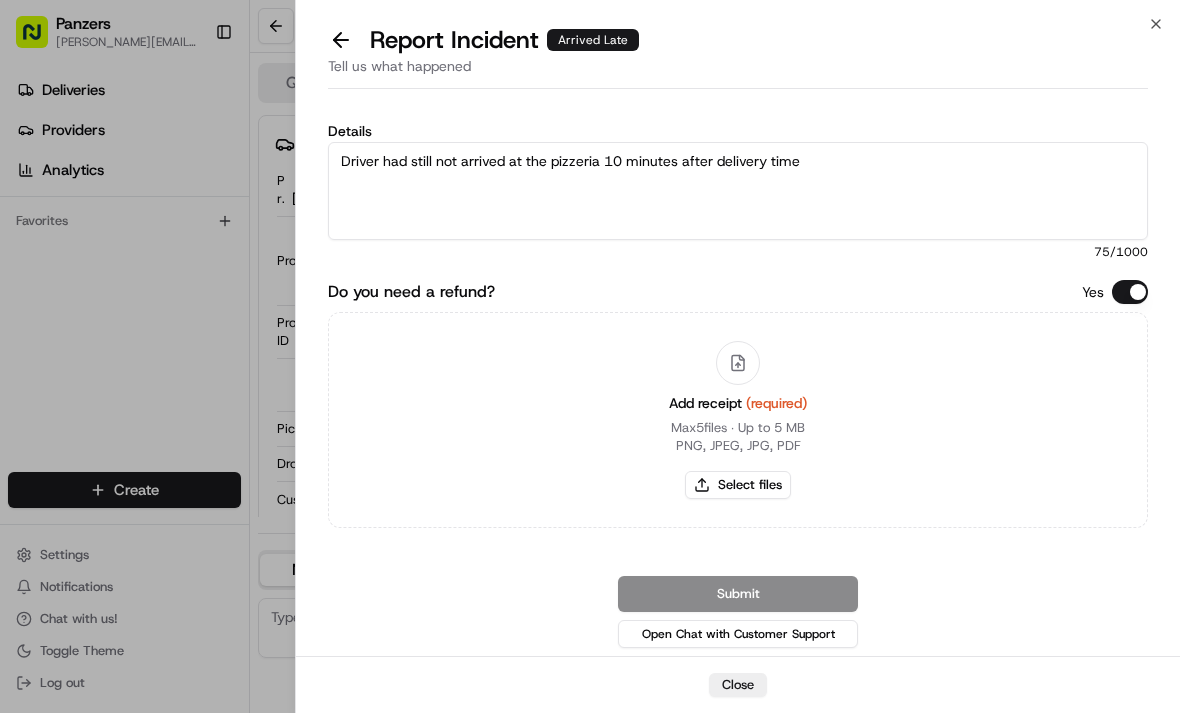 click at bounding box center [341, 40] 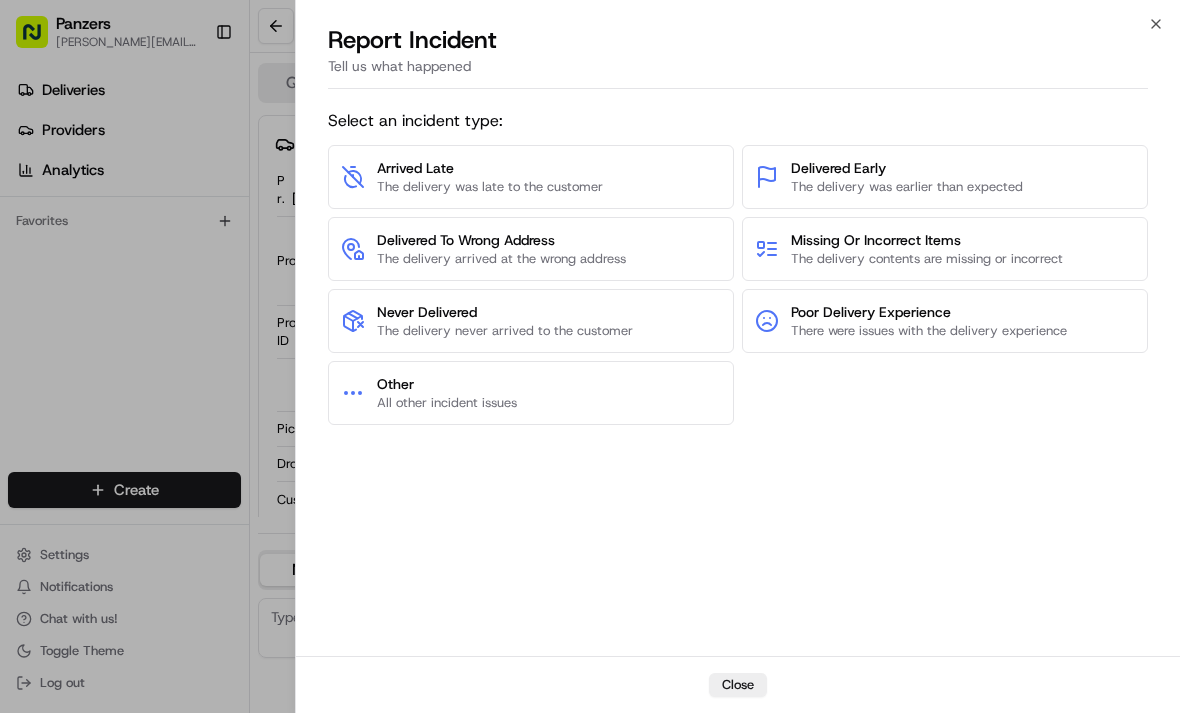 click 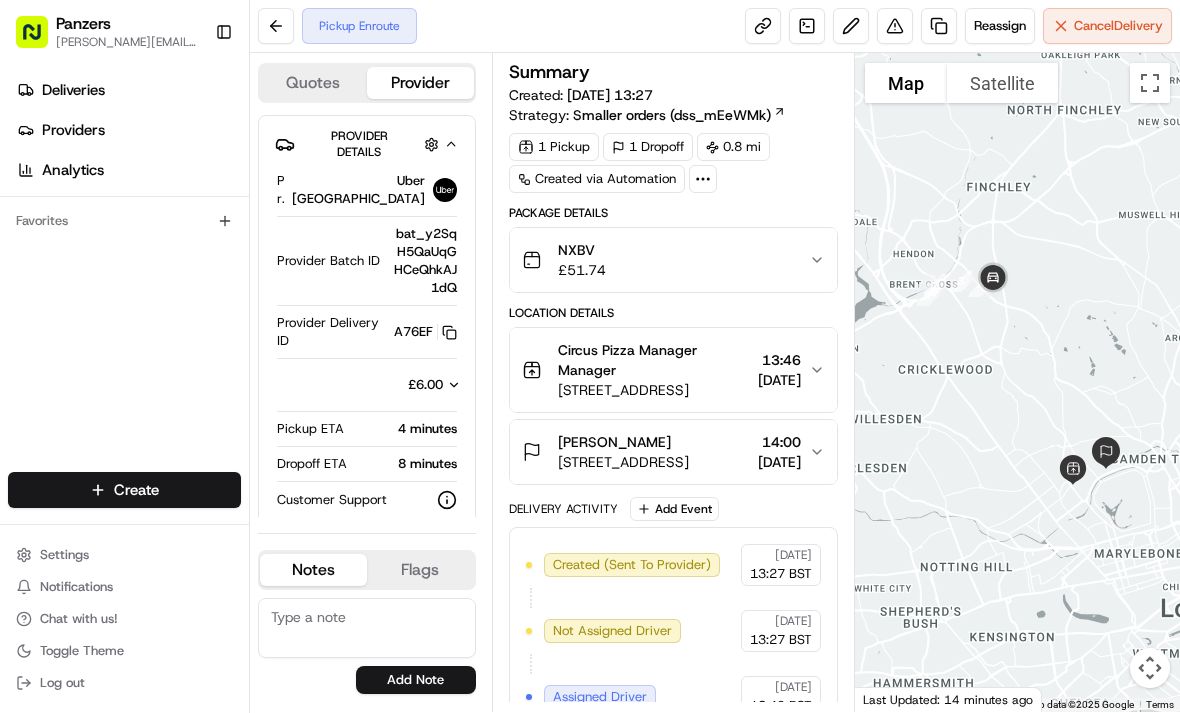 click on "Reassign" at bounding box center [1000, 26] 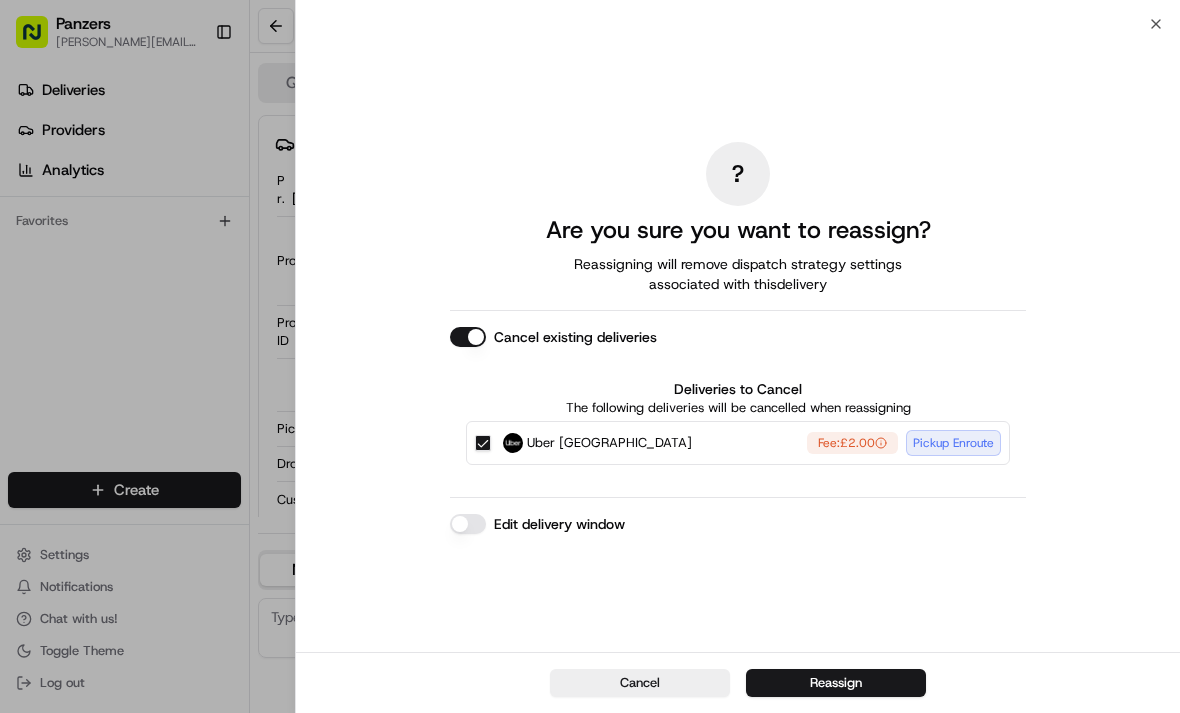 click at bounding box center [590, 356] 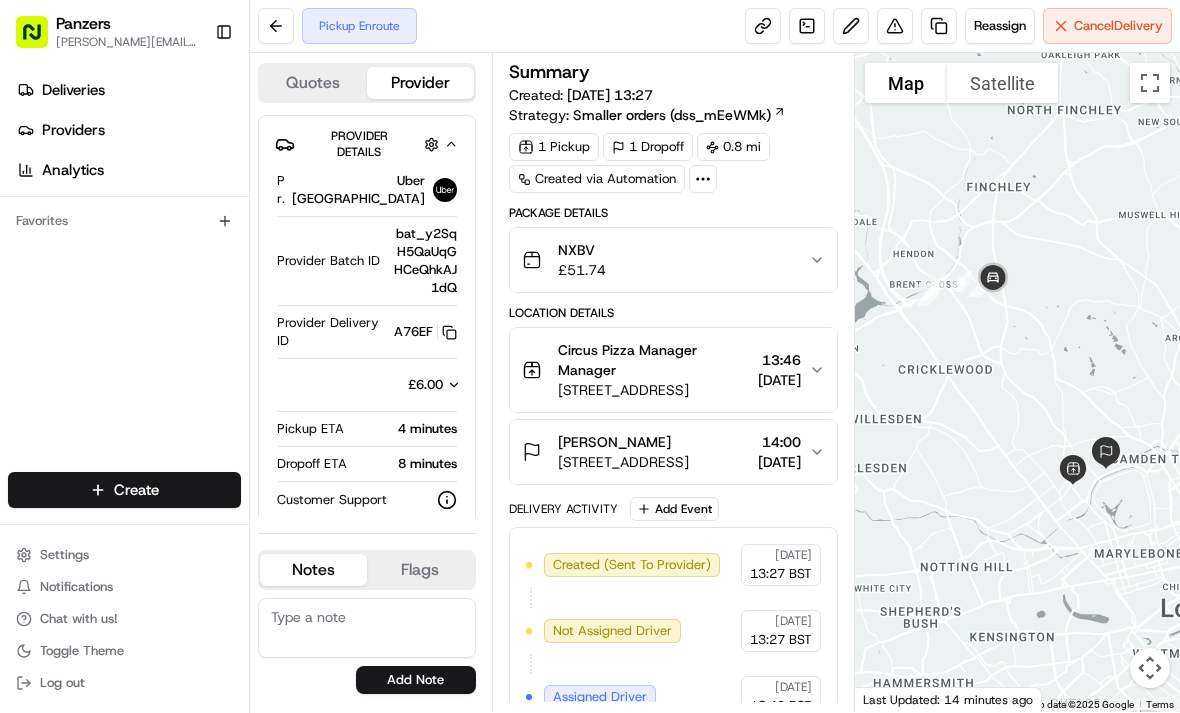 click at bounding box center (895, 26) 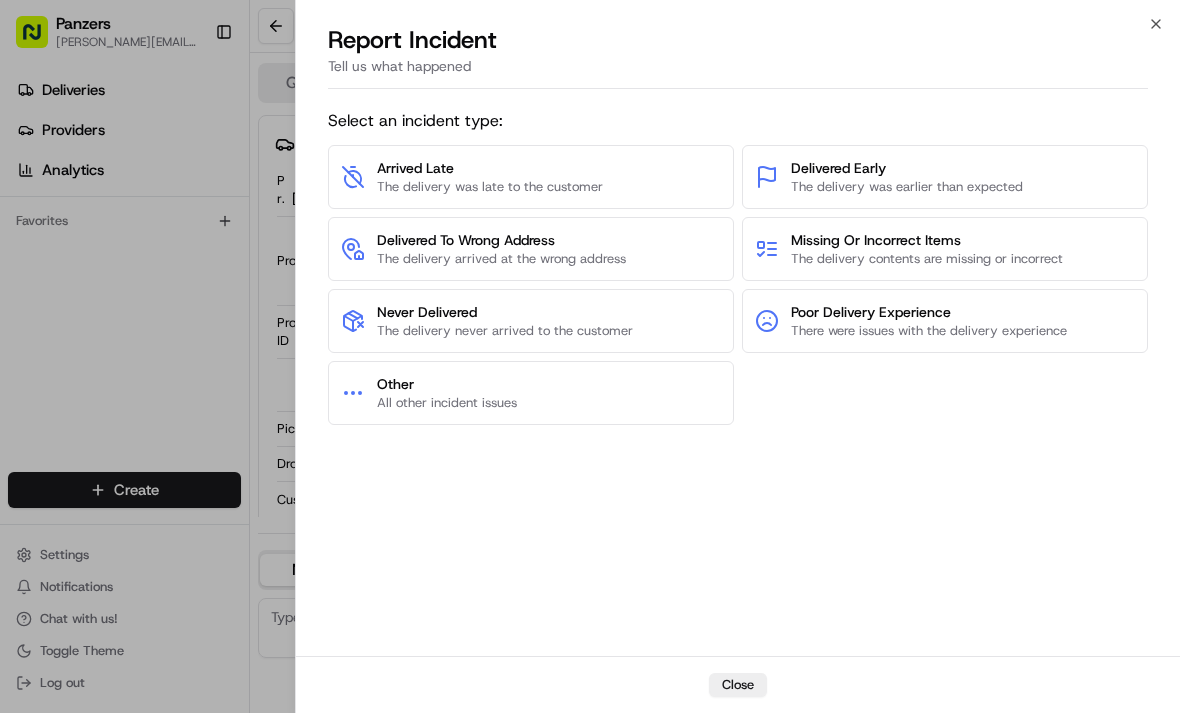 click 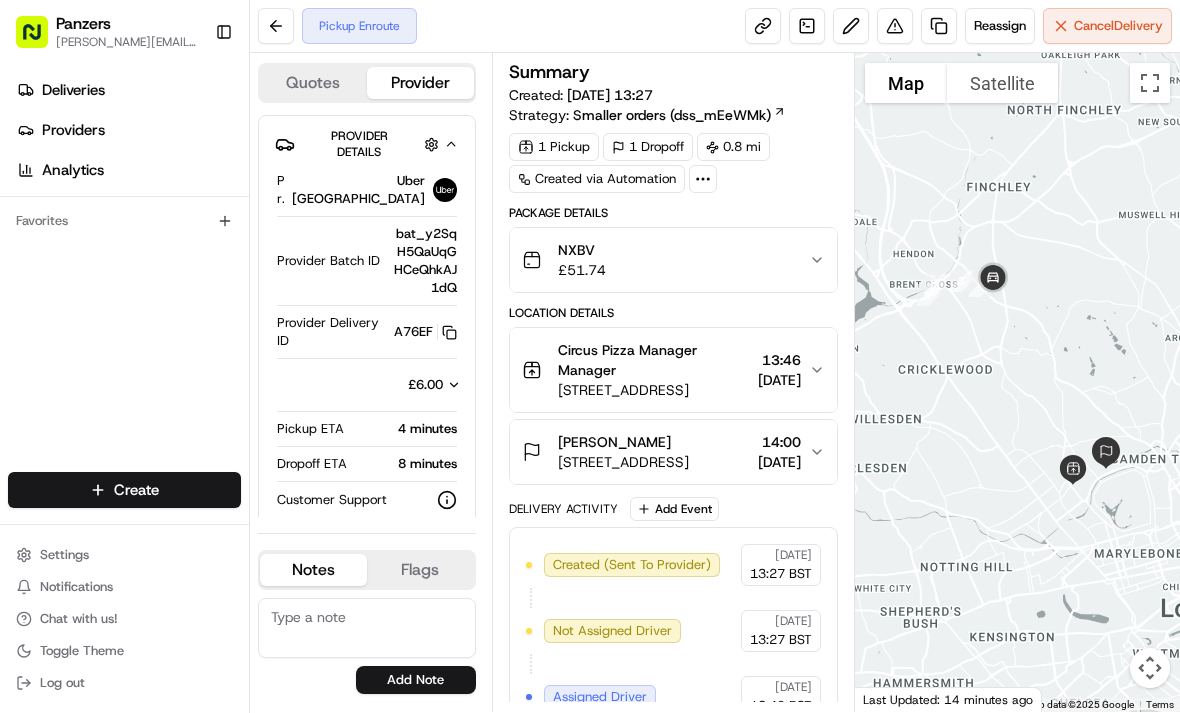 click on "Reassign" at bounding box center (1000, 26) 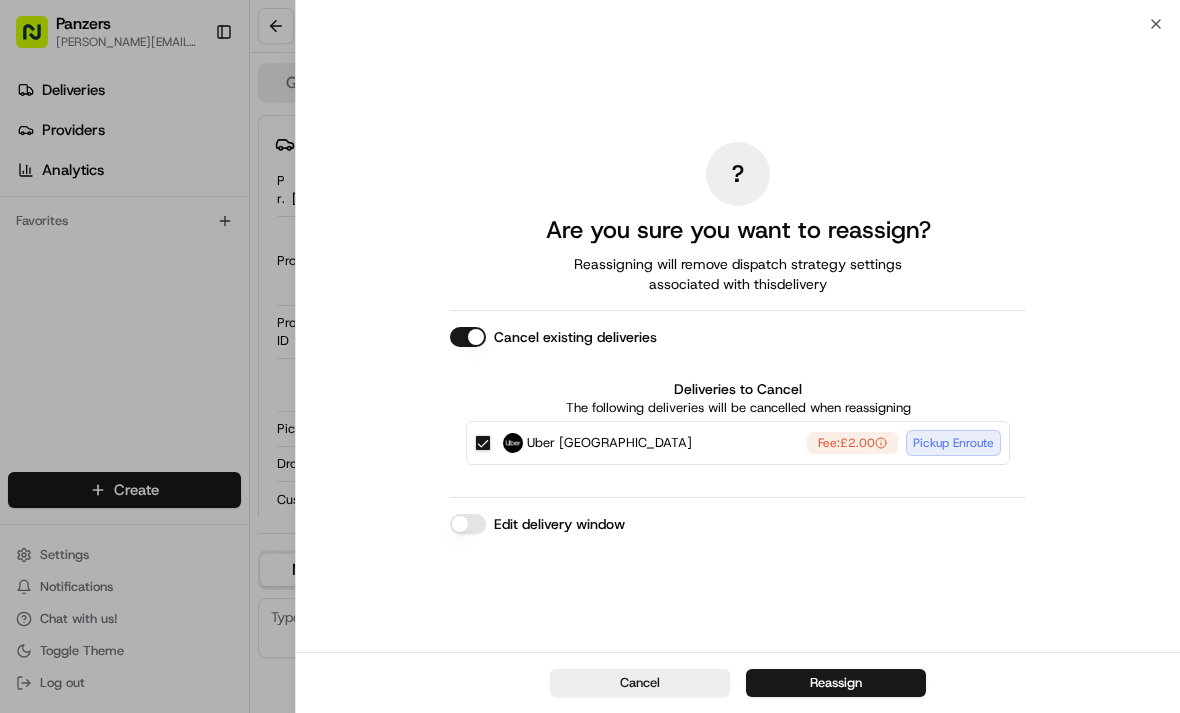 click at bounding box center (590, 356) 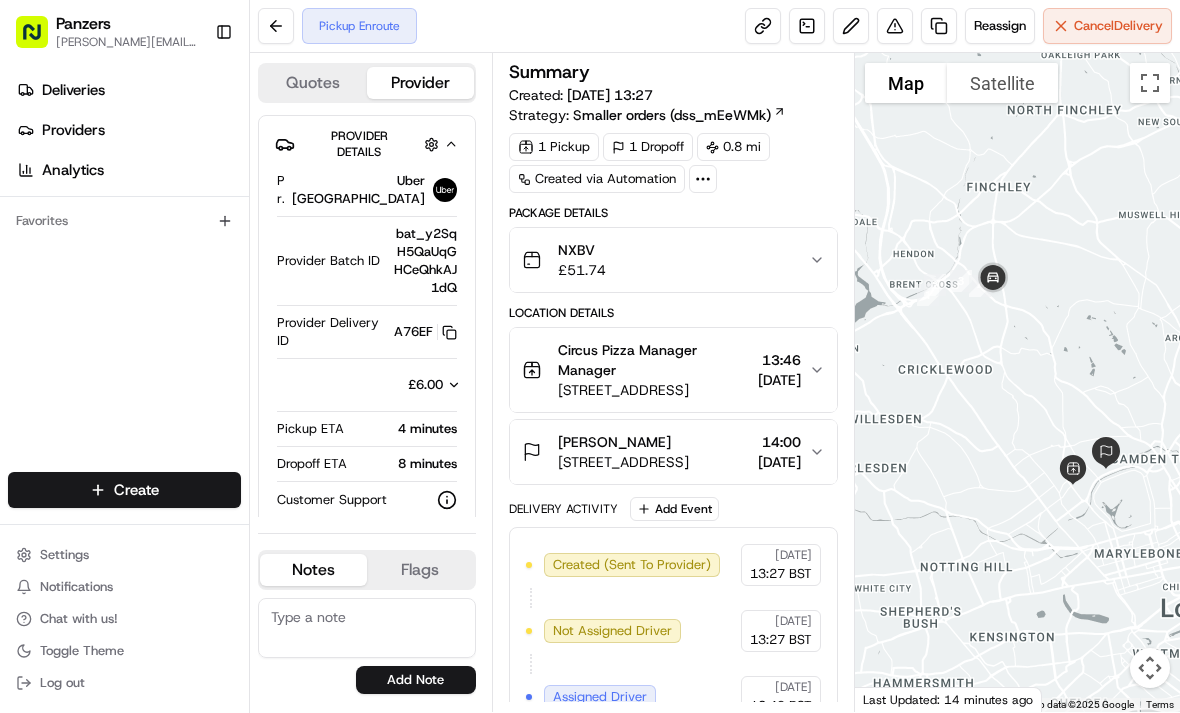click on "Reassign" at bounding box center (1000, 26) 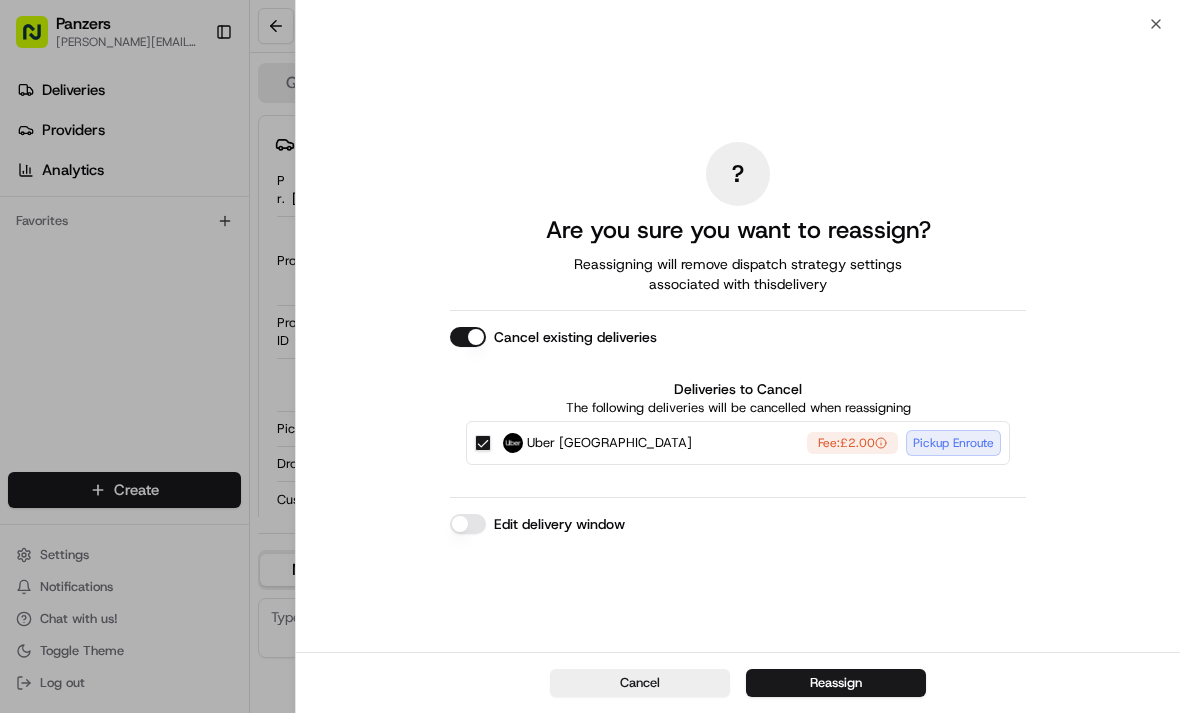 click on "Reassign" at bounding box center (836, 683) 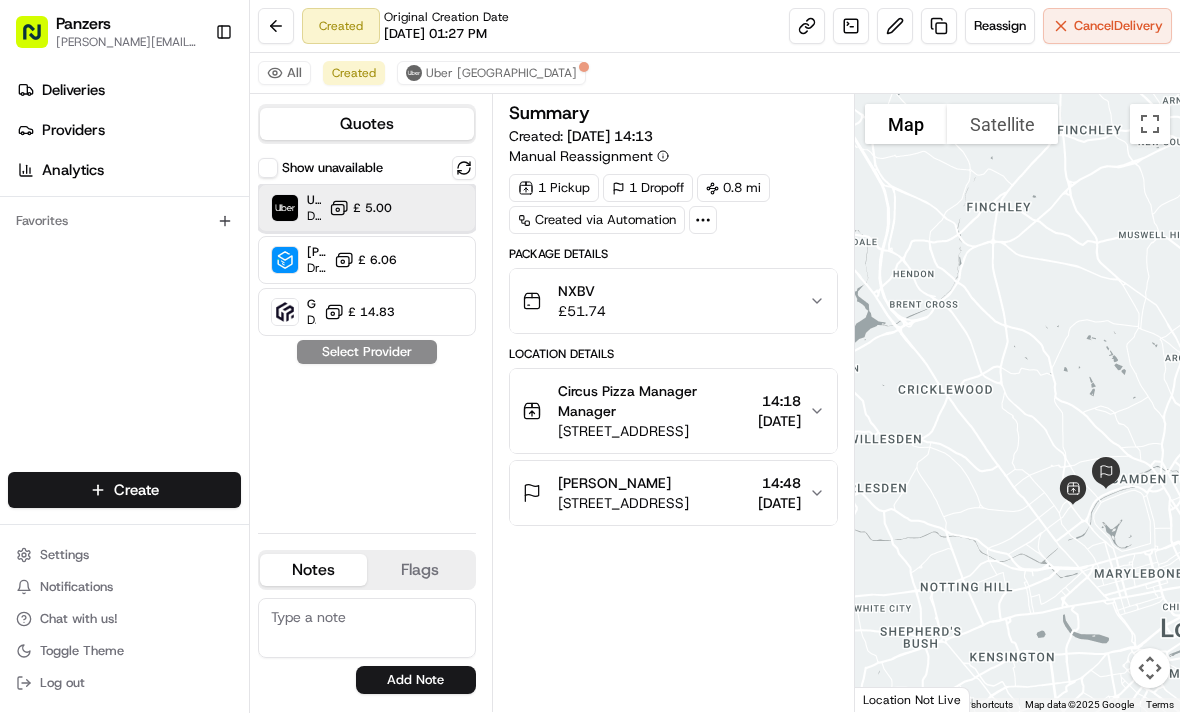 click on "Uber UK Dropoff ETA   27 minutes £   5.00" at bounding box center [367, 208] 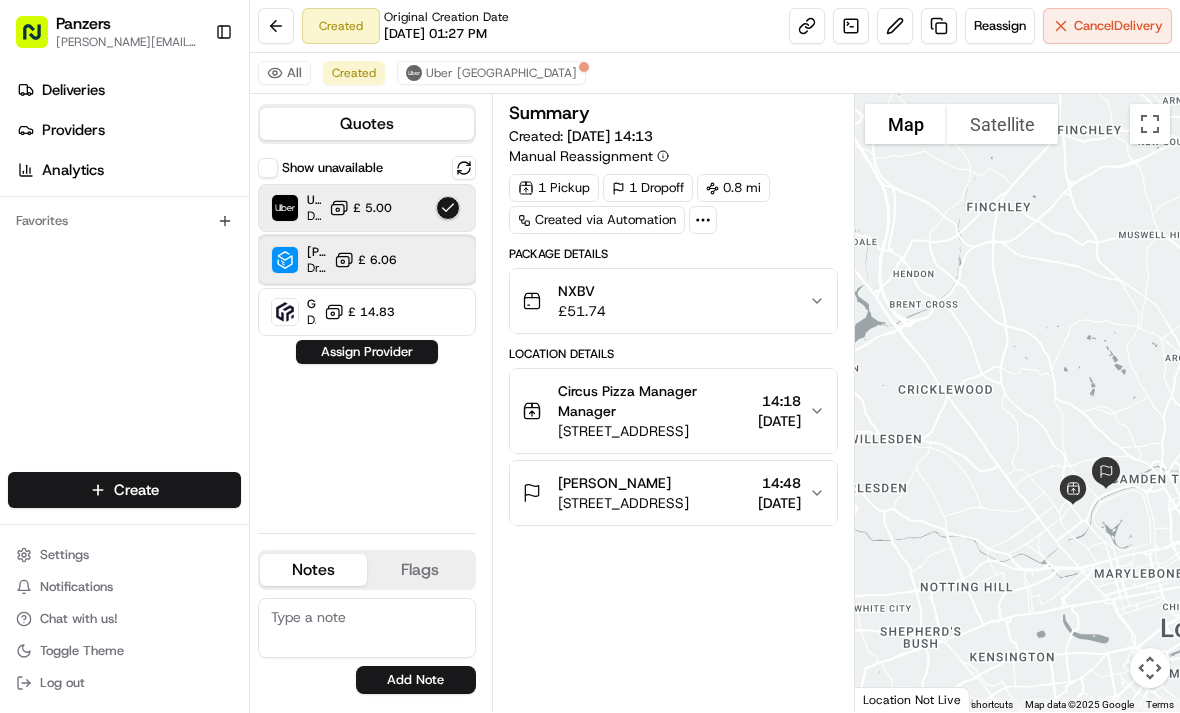 click on "[PERSON_NAME] ([GEOGRAPHIC_DATA]) Dropoff ETA   - £   6.06" at bounding box center (367, 260) 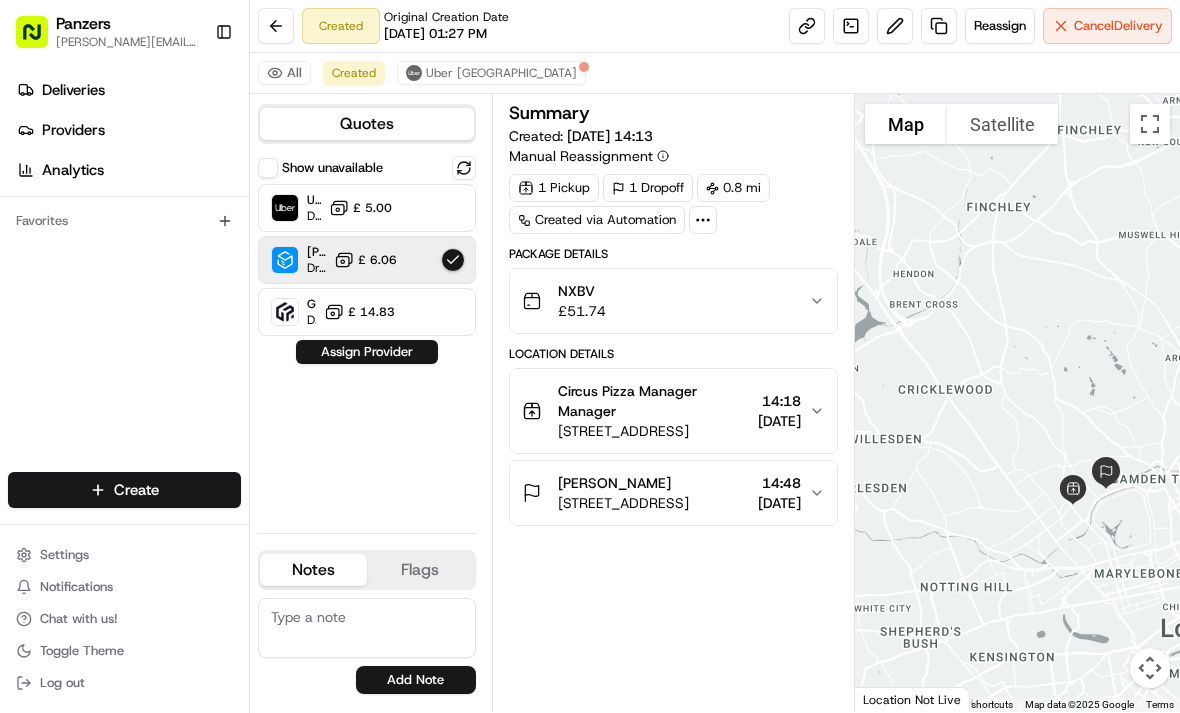 click on "Assign Provider" at bounding box center (367, 352) 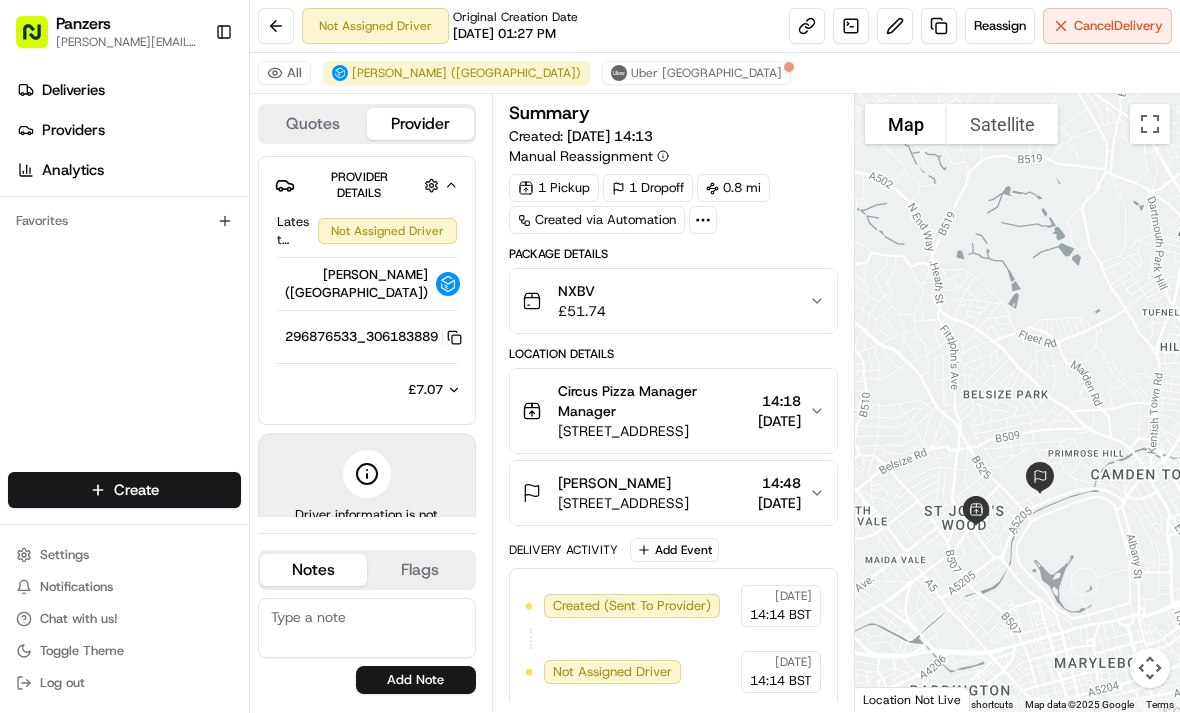 click on "Deliveries" at bounding box center [128, 90] 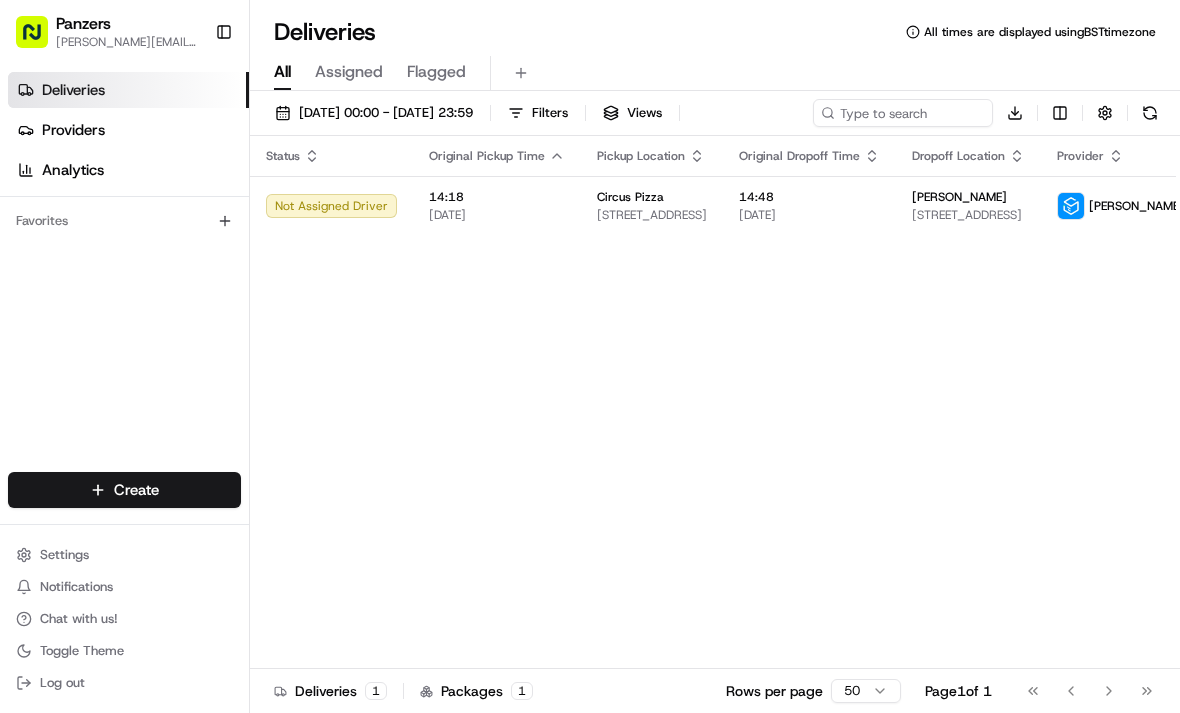 click on "14:48" at bounding box center [809, 197] 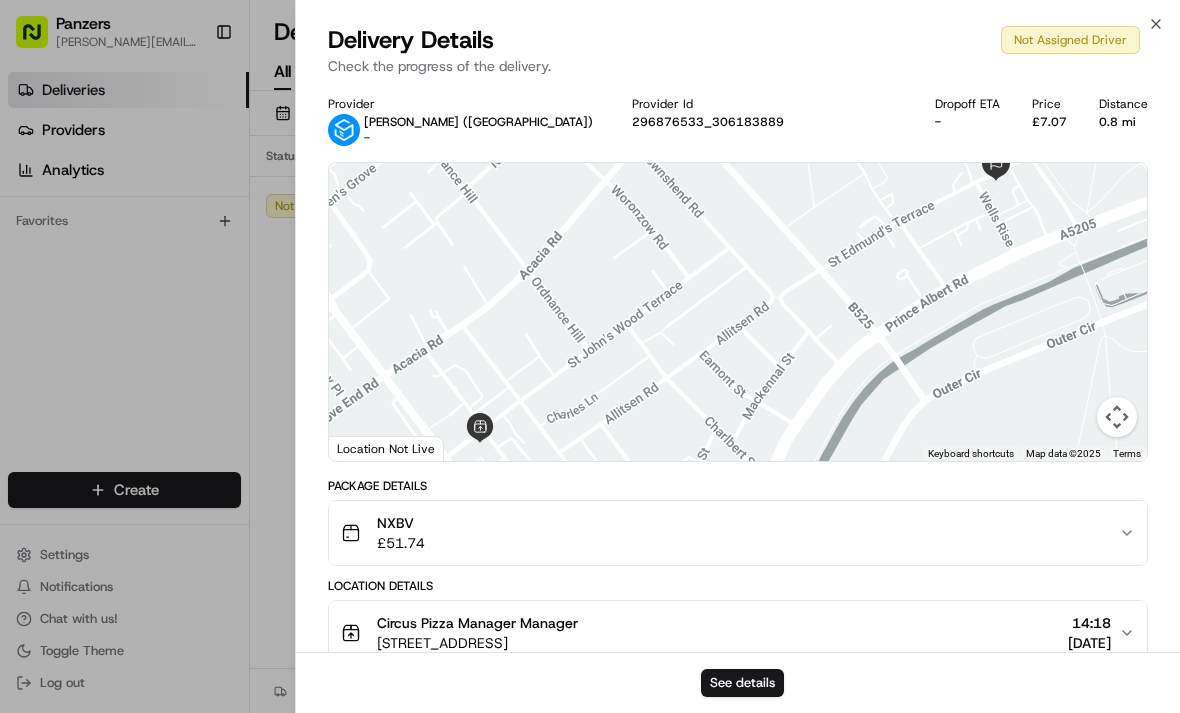 click at bounding box center (590, 356) 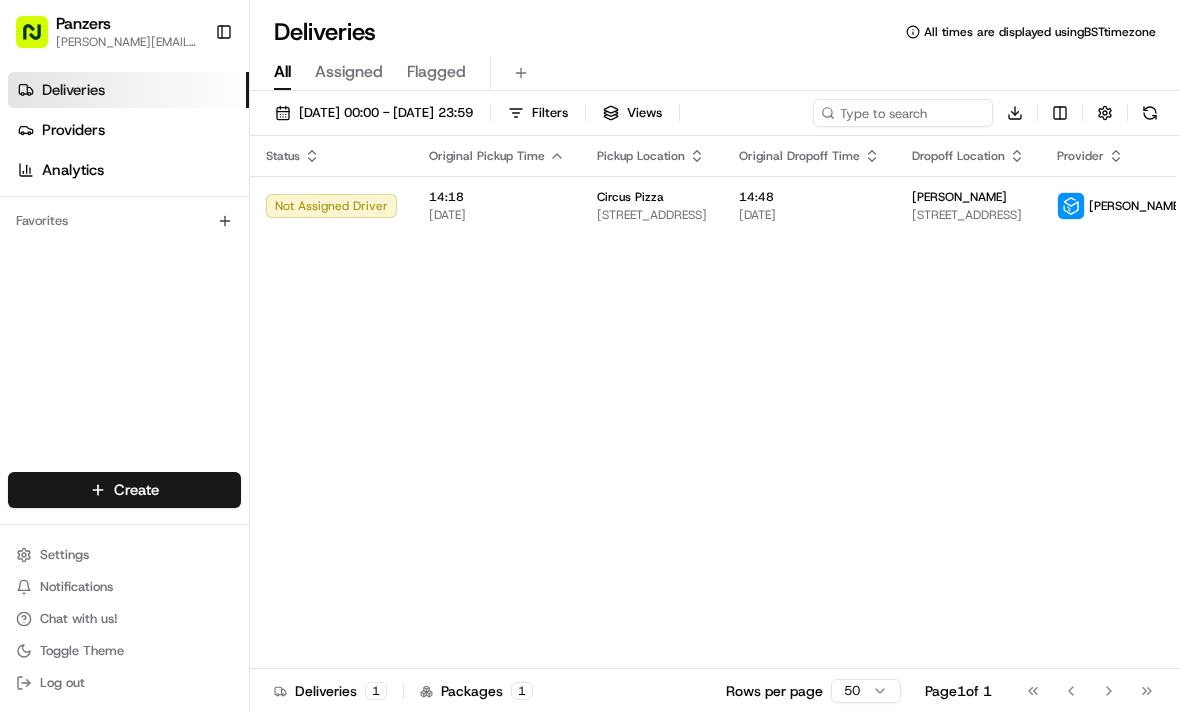 click at bounding box center (1105, 113) 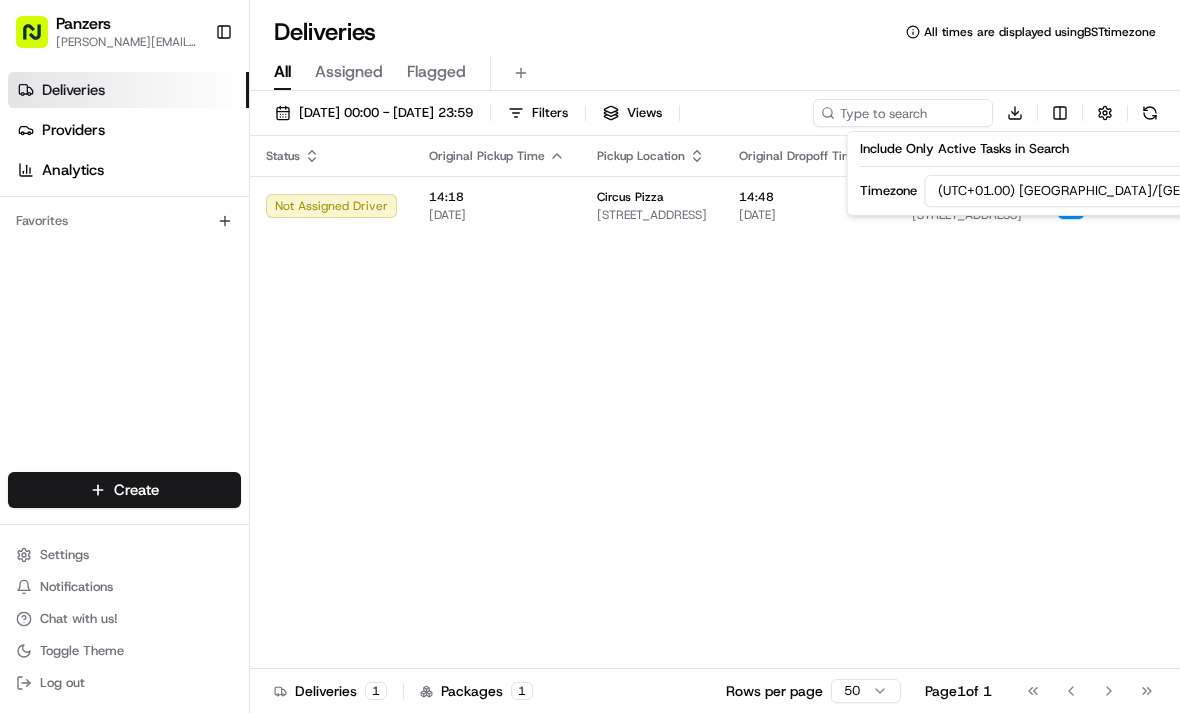 click on "Status Original Pickup Time Pickup Location Original Dropoff Time Dropoff Location Provider Action Not Assigned Driver 14:18 [DATE] Circus Pizza [STREET_ADDRESS] 14:48 [DATE] [PERSON_NAME] [STREET_ADDRESS] + 1" at bounding box center (842, 402) 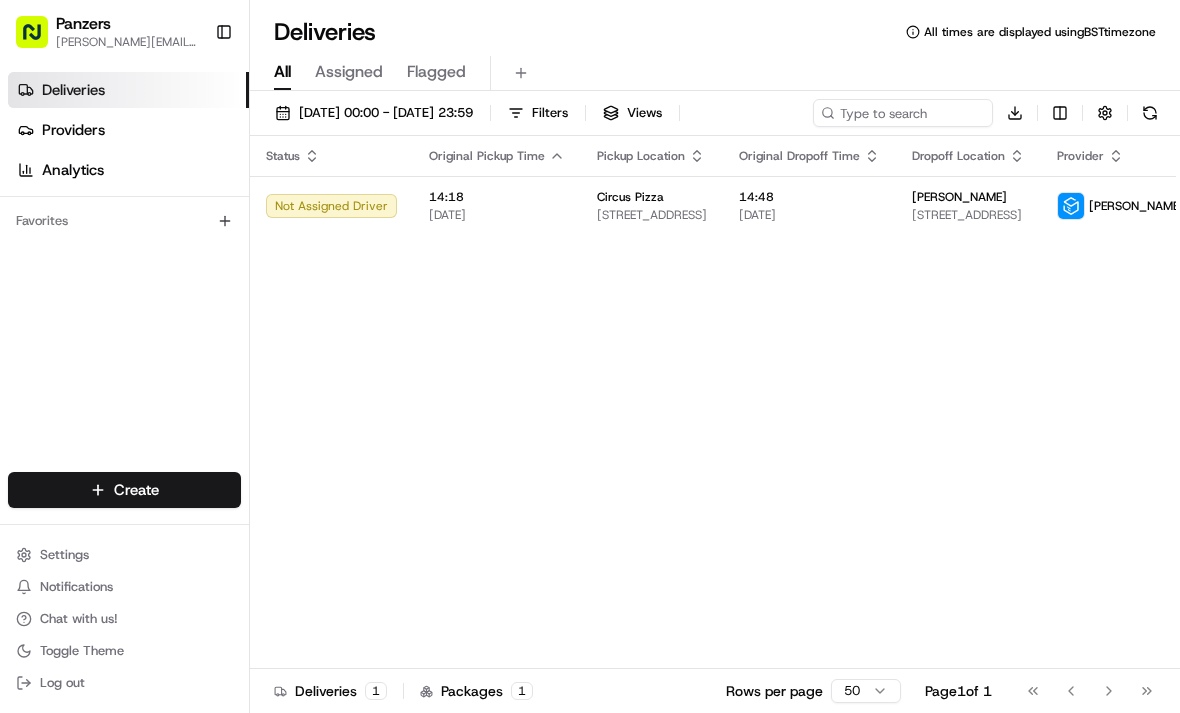 click on "Deliveries" at bounding box center [128, 90] 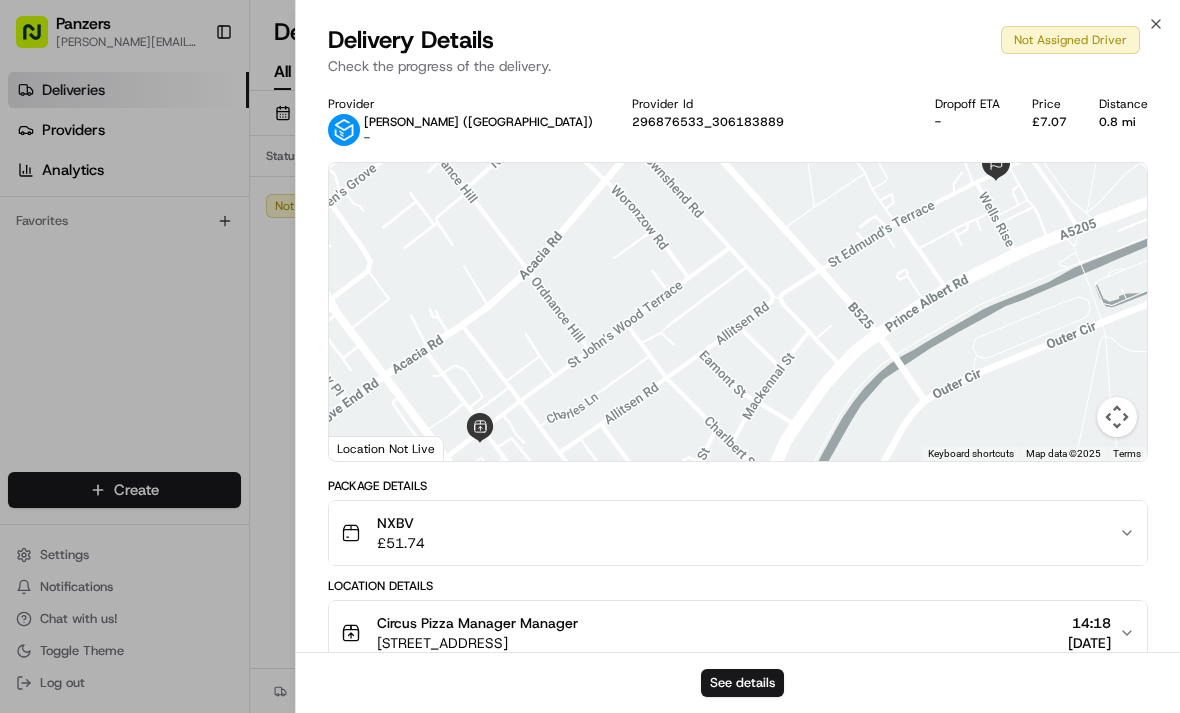 click at bounding box center [590, 356] 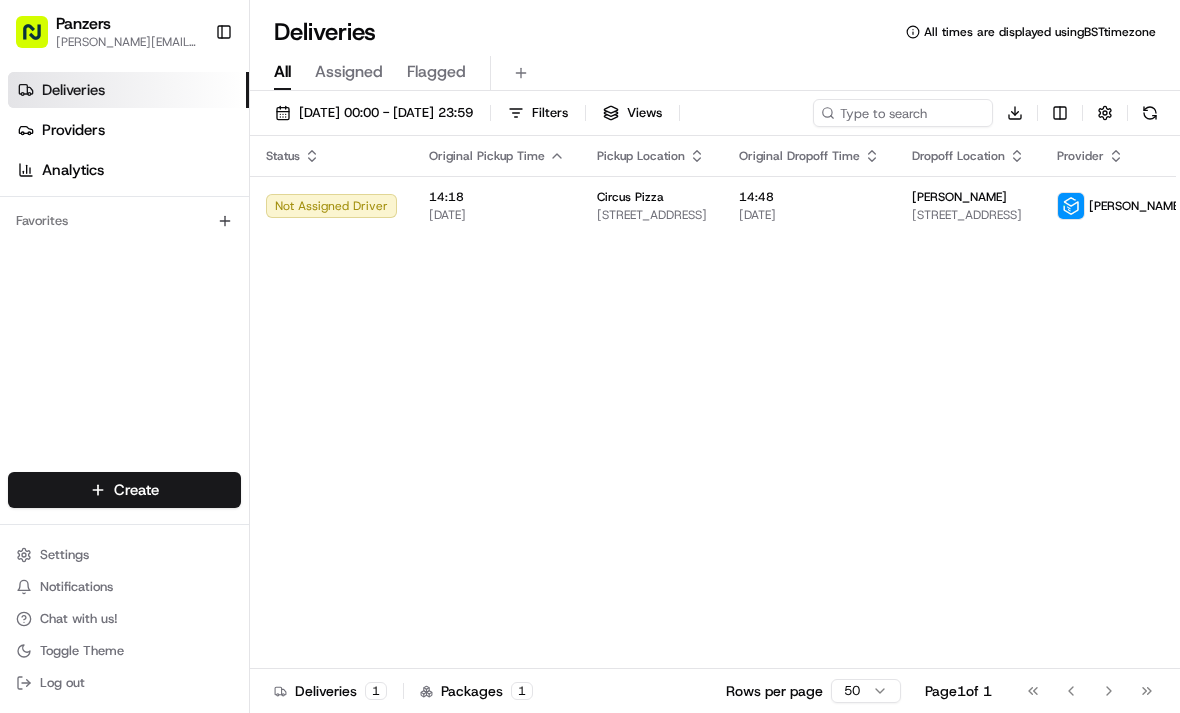 click on "Notifications" at bounding box center [124, 587] 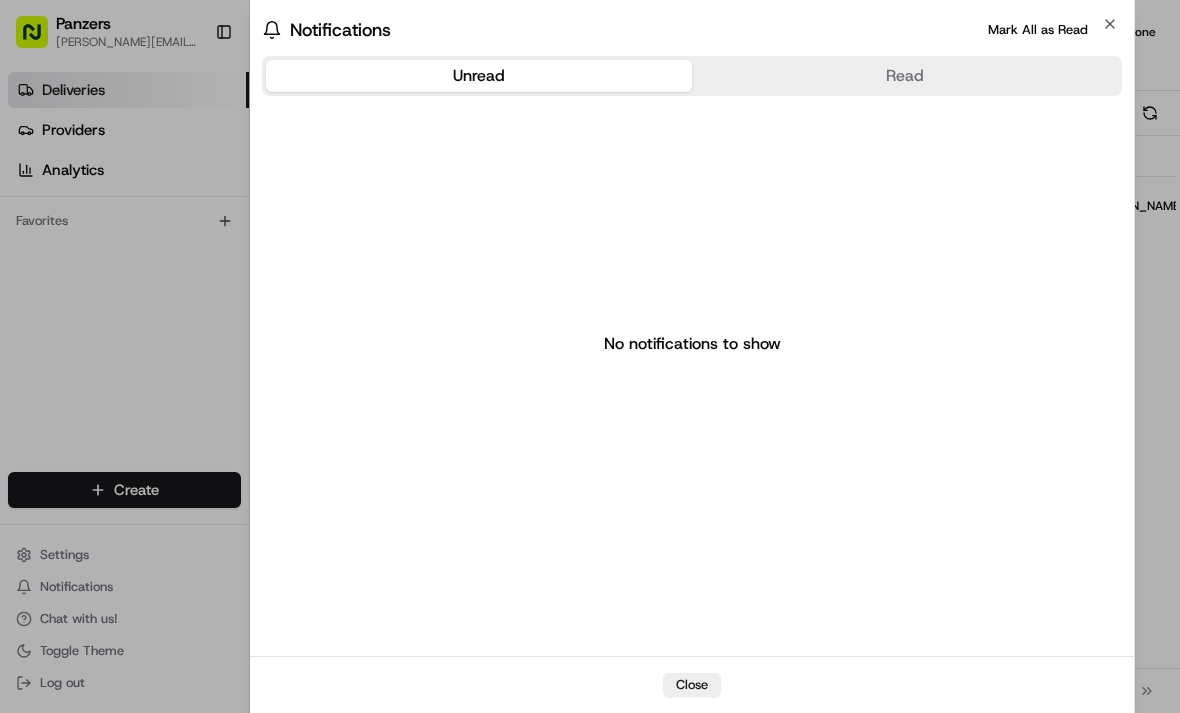 click at bounding box center (590, 356) 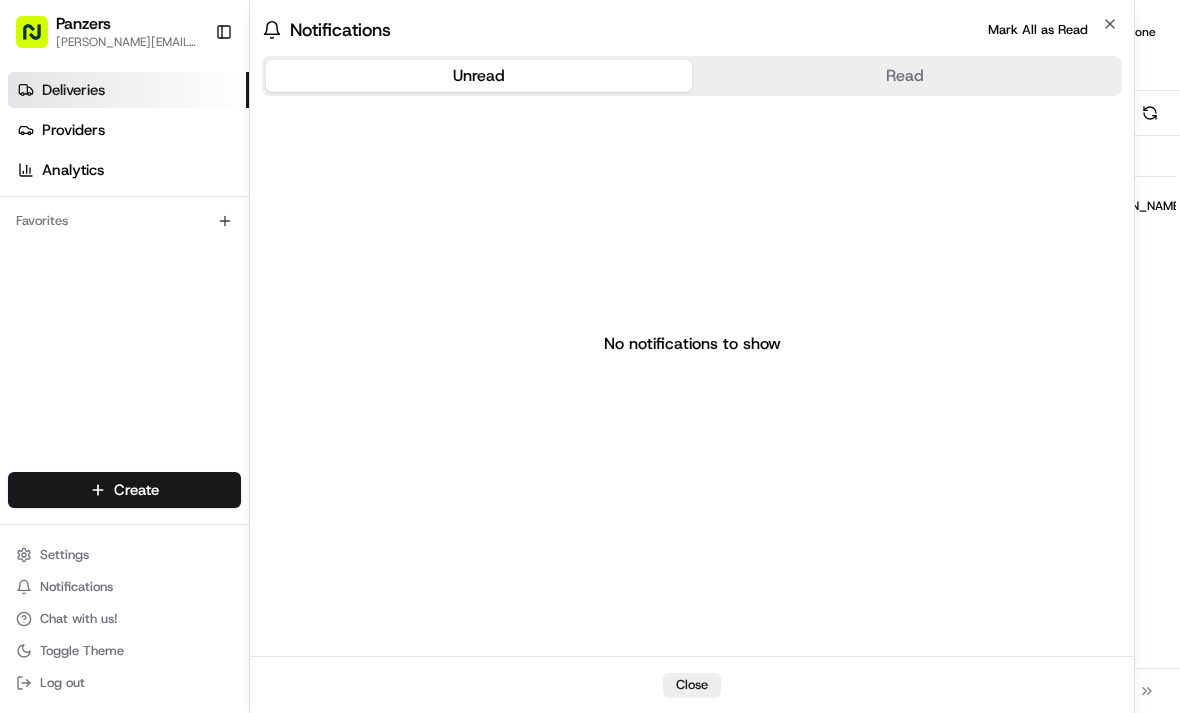 click on "Settings Notifications Chat with us! Toggle Theme Log out" at bounding box center (124, 619) 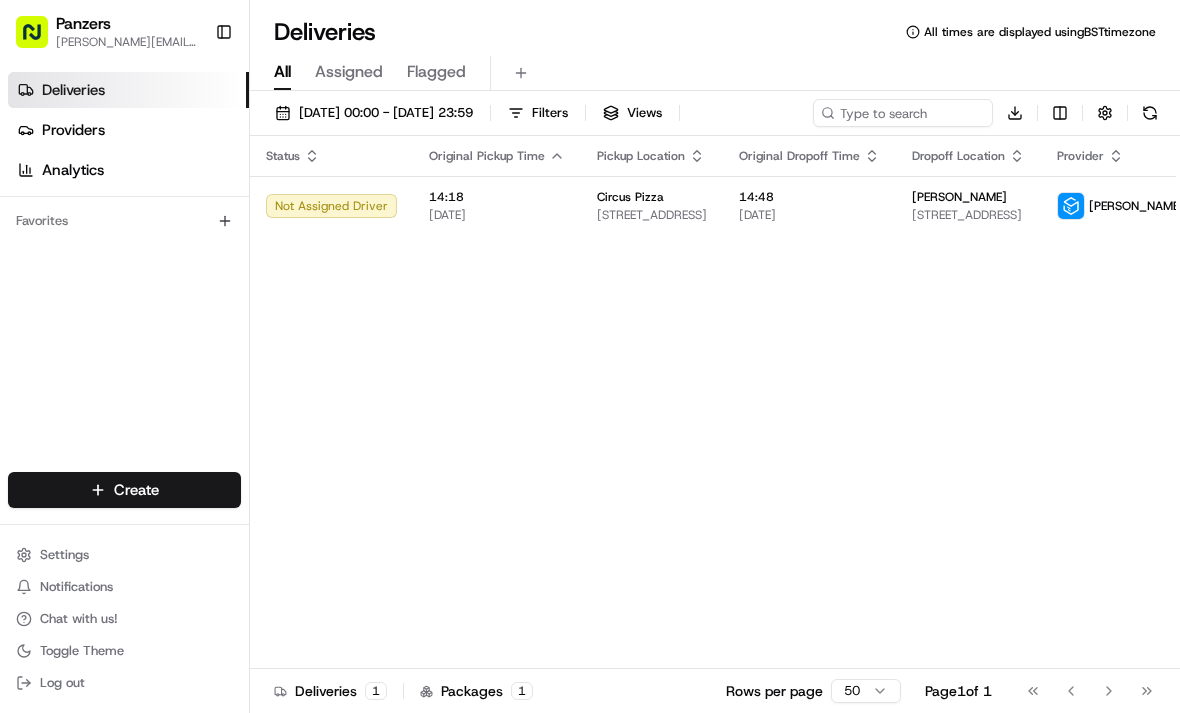click on "Notifications" at bounding box center [124, 587] 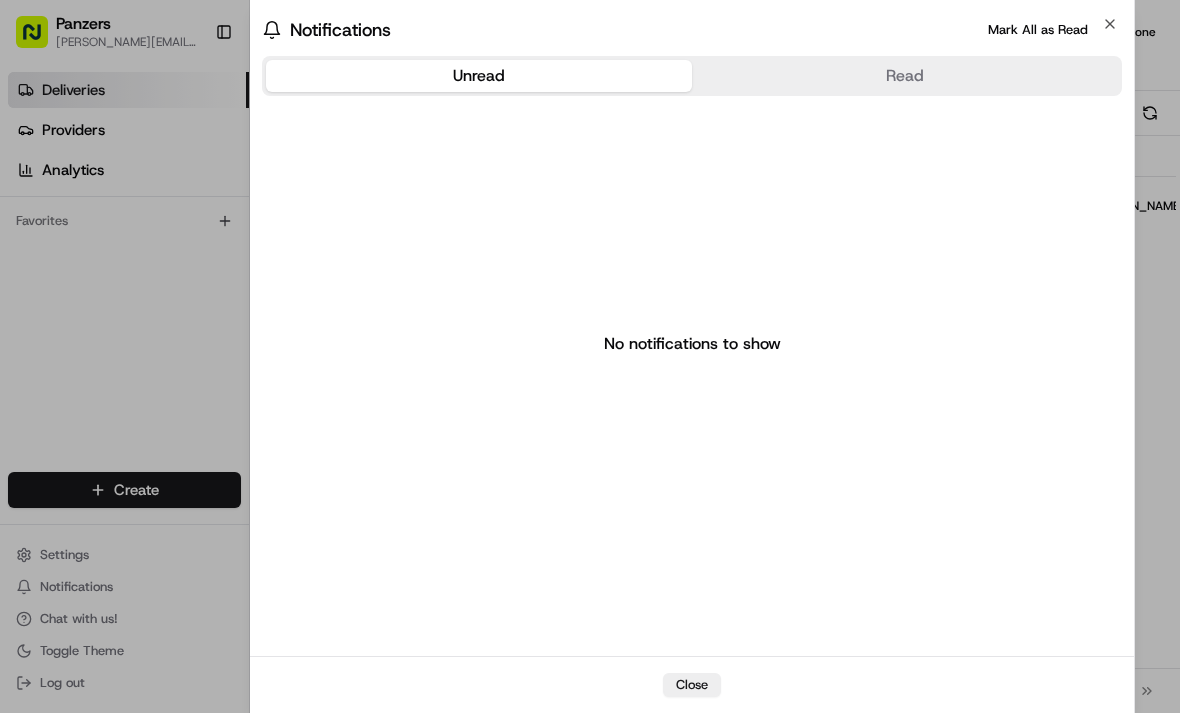 click 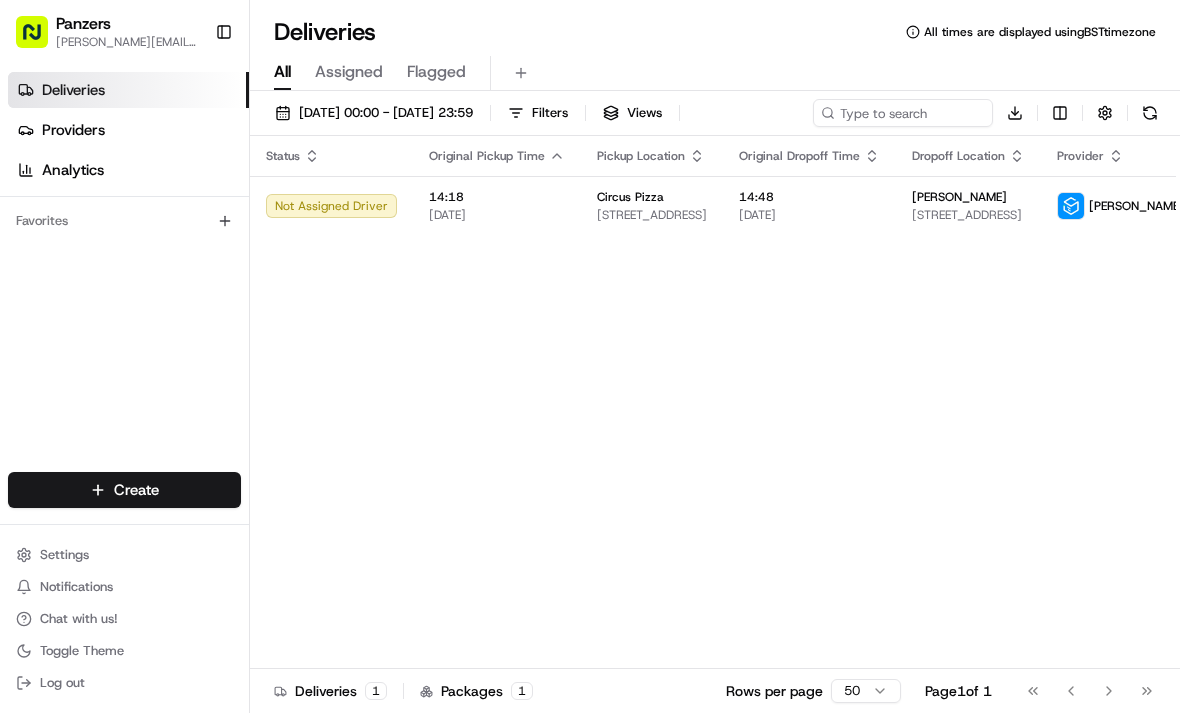 click on "Chat with us!" at bounding box center (124, 619) 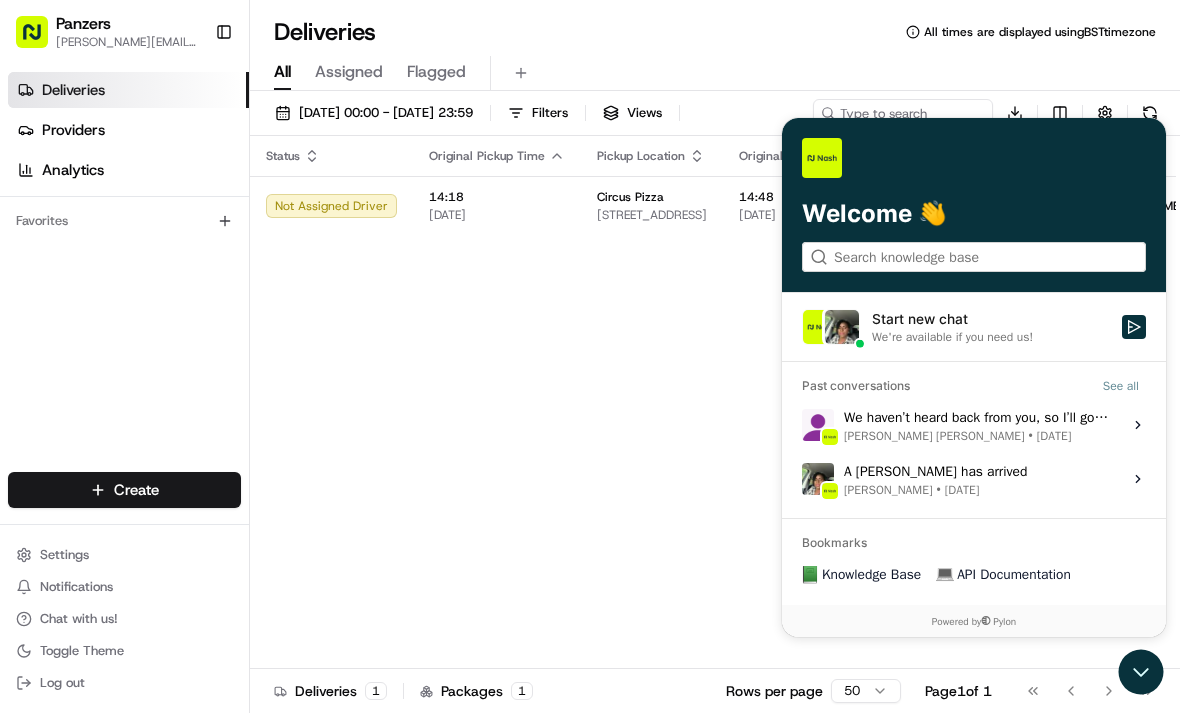 click on "Start new chat" at bounding box center [991, 319] 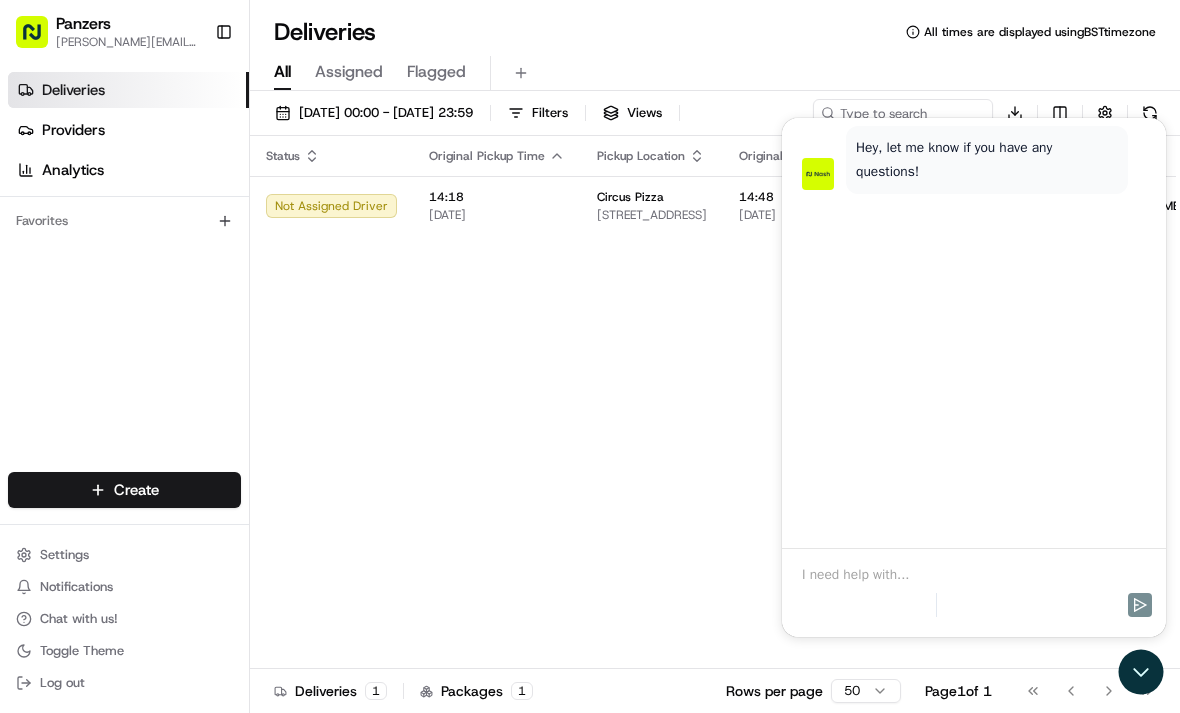 scroll, scrollTop: 0, scrollLeft: 0, axis: both 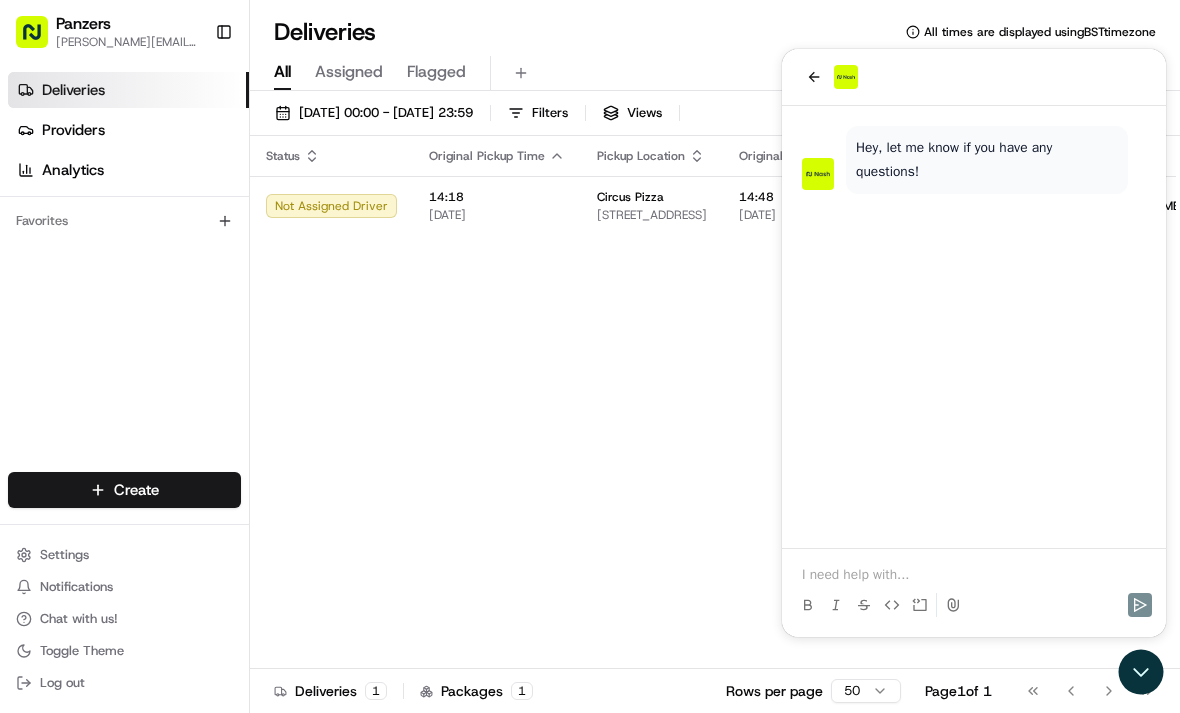 click on "Hey, let me know if you have any questions!" at bounding box center [974, 327] 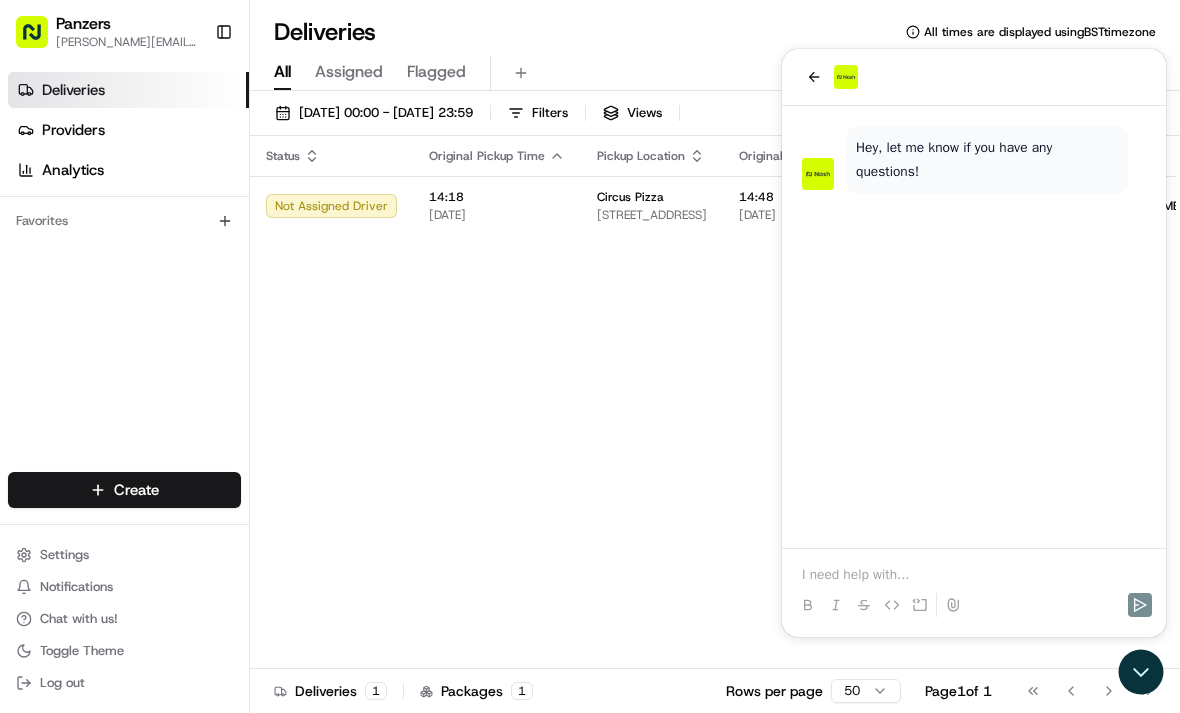 click at bounding box center (974, 575) 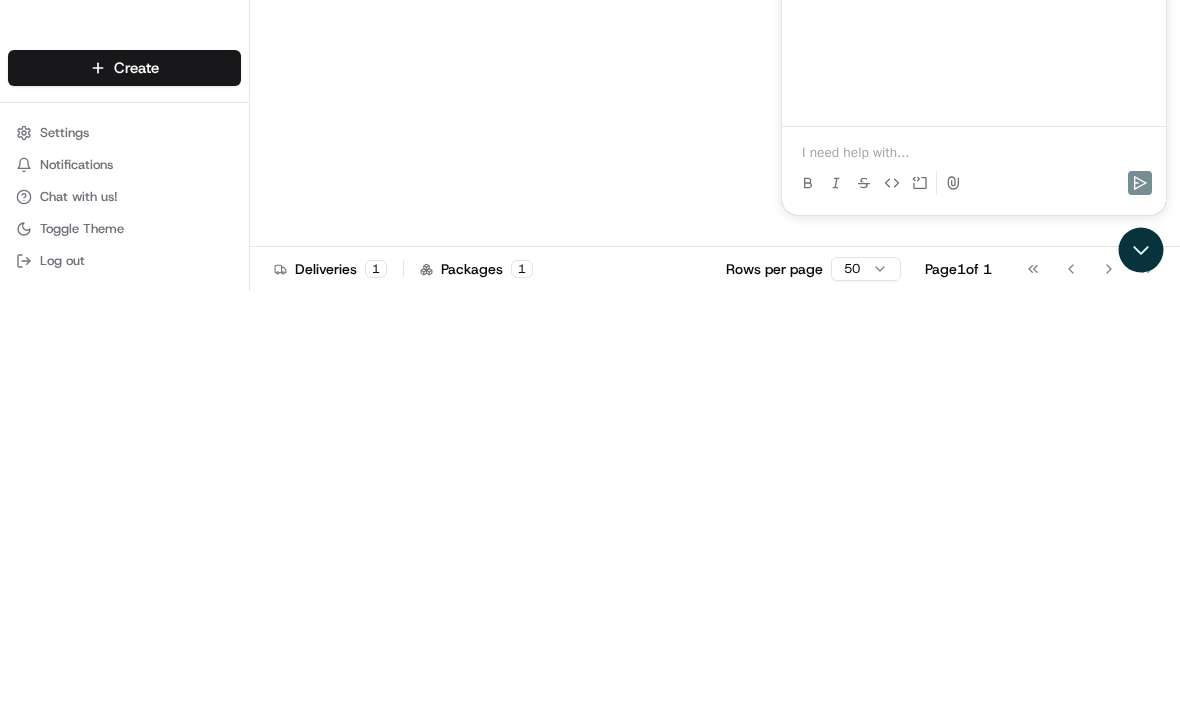 type 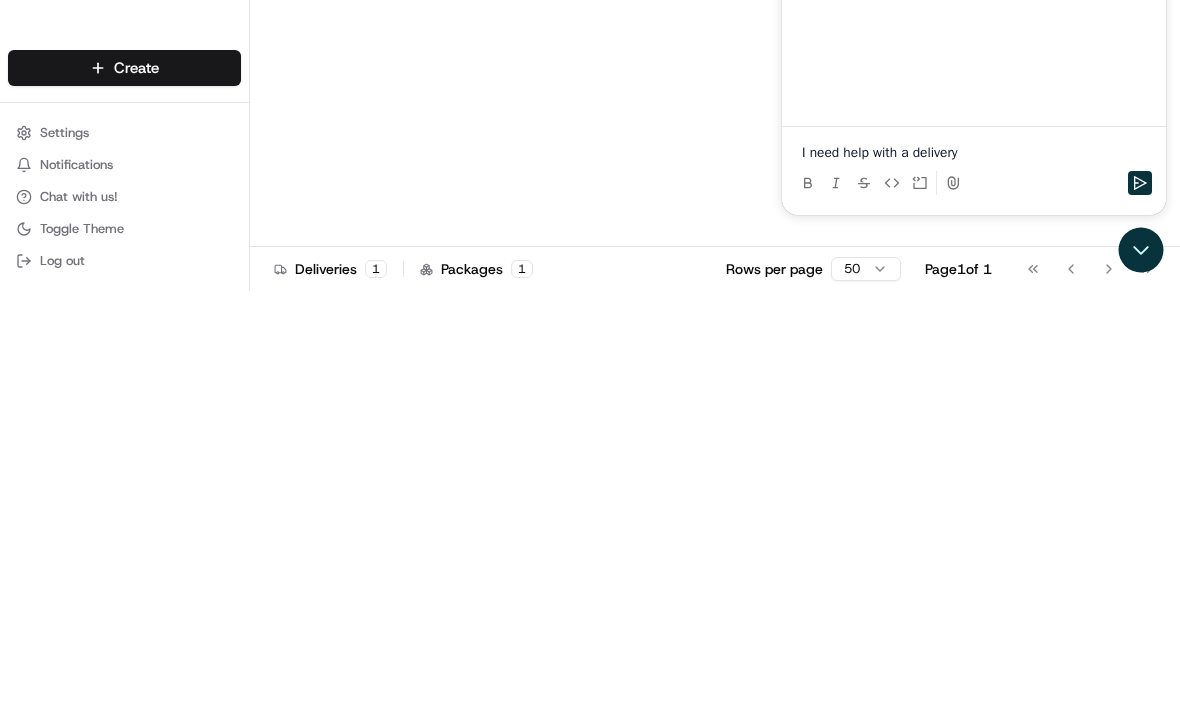 click 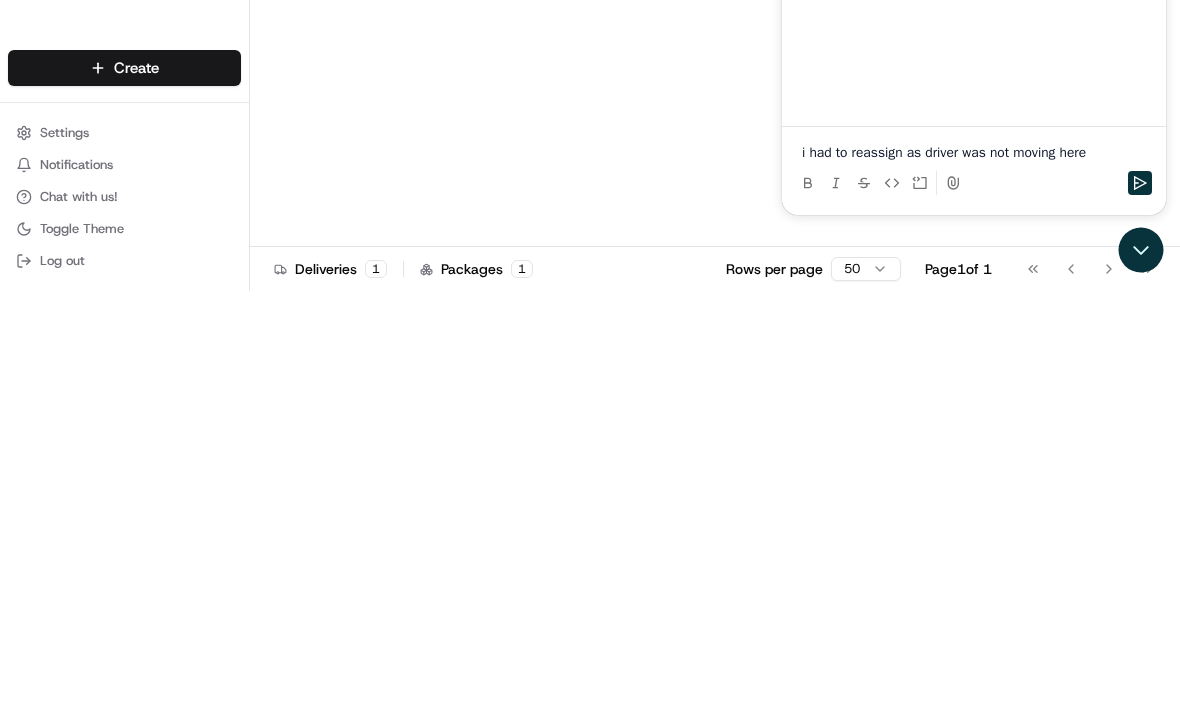 click 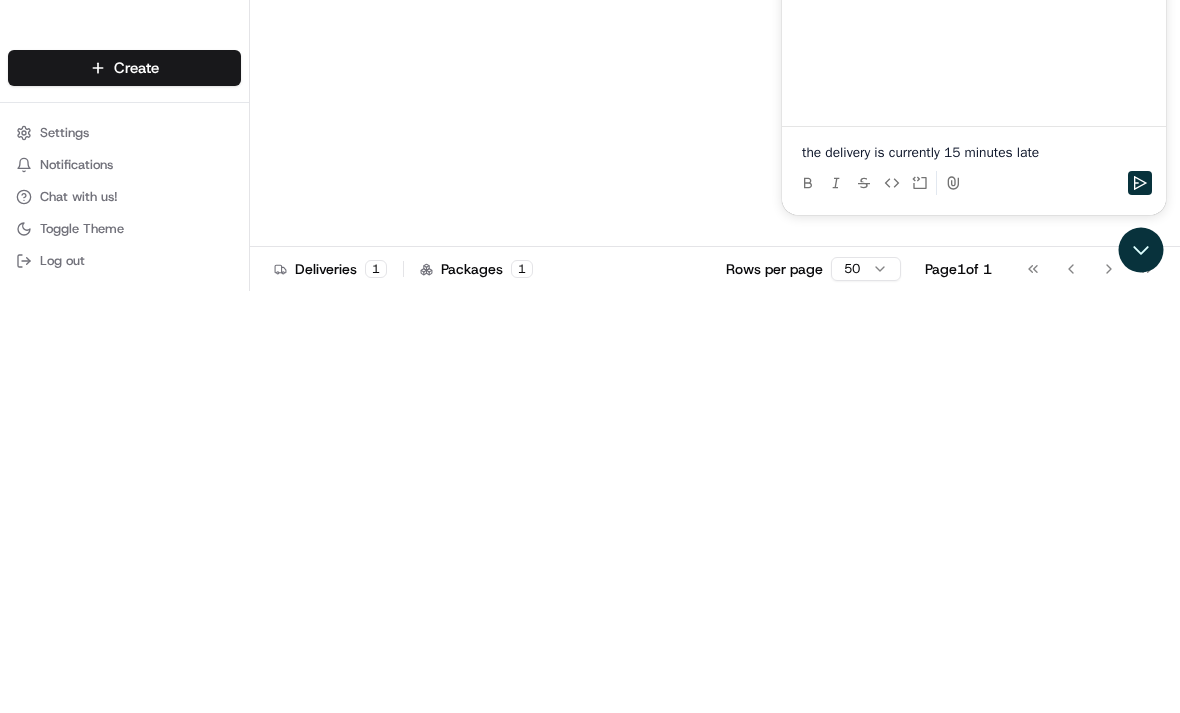 click at bounding box center [1140, 183] 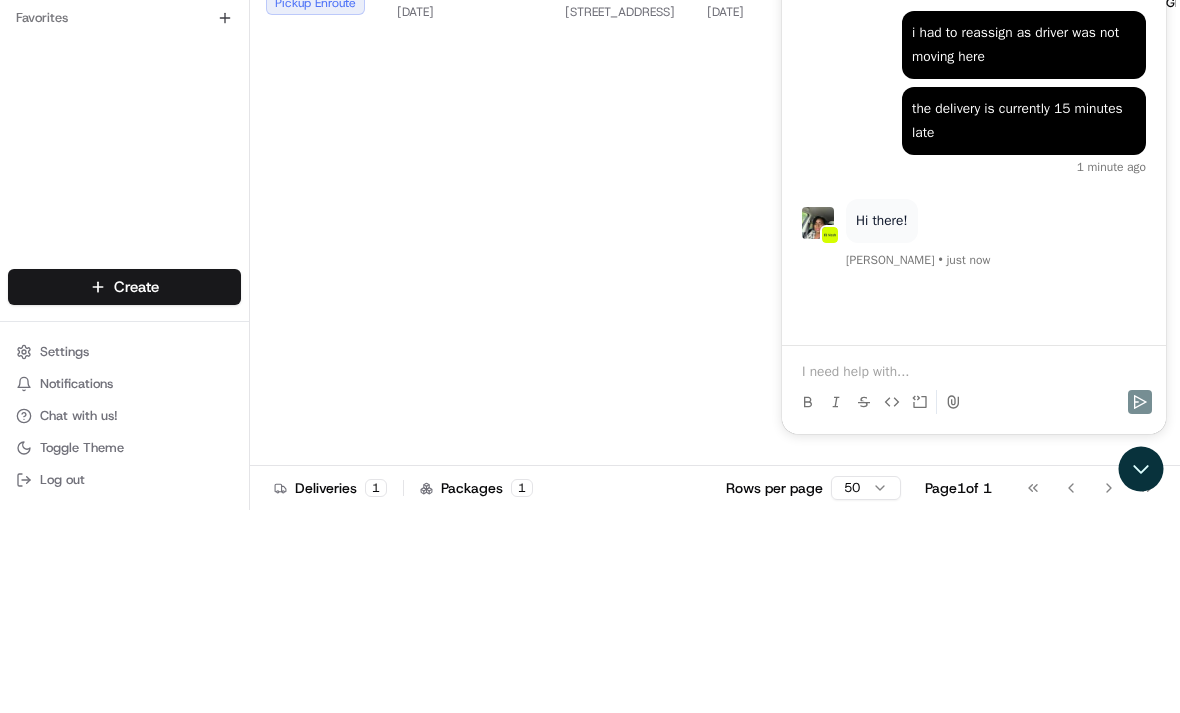 scroll, scrollTop: 22, scrollLeft: 0, axis: vertical 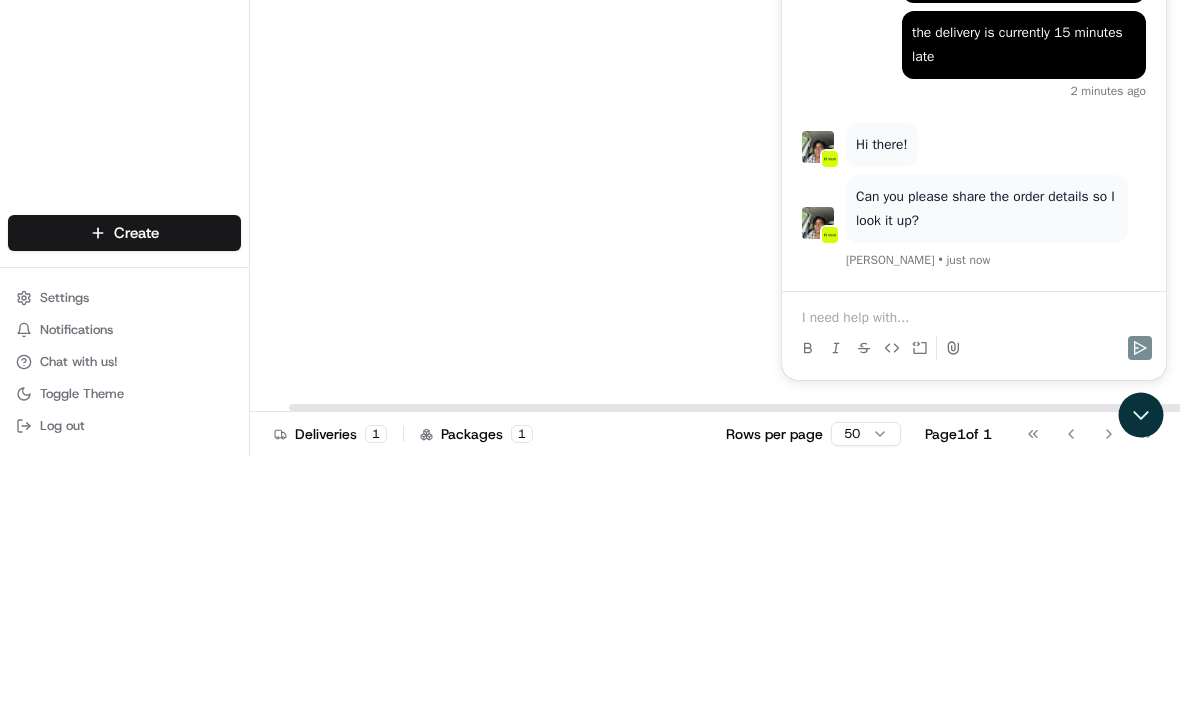 click on "Status Original Pickup Time Pickup Location Original Dropoff Time Dropoff Location Provider Action Pickup Enroute 14:18 [DATE] Circus Pizza [STREET_ADDRESS] 14:48 [DATE] [PERSON_NAME] M [STREET_ADDRESS] + 1" at bounding box center [786, 402] 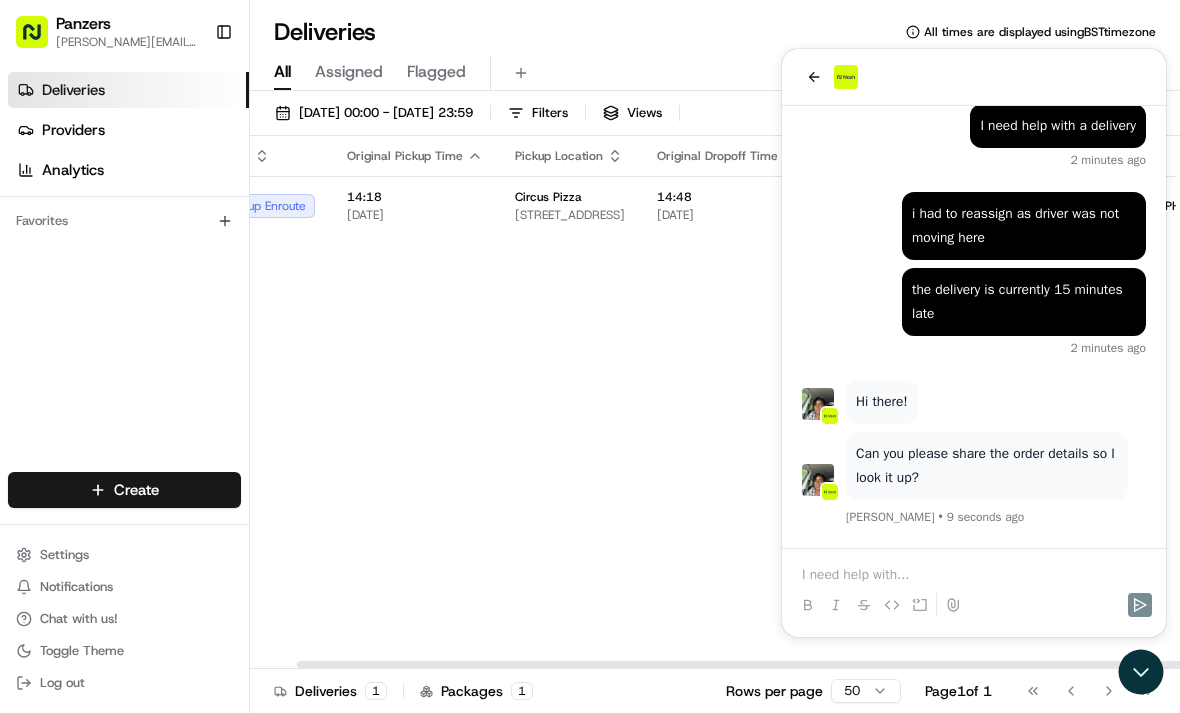 scroll, scrollTop: 0, scrollLeft: 48, axis: horizontal 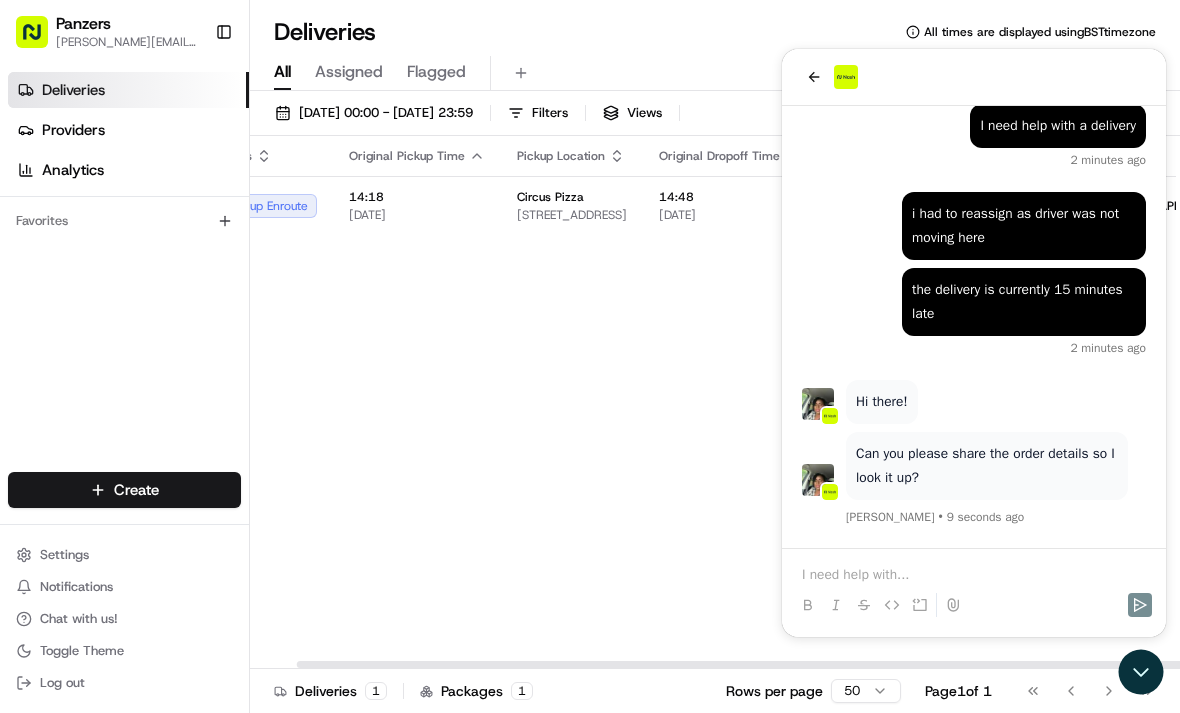 click at bounding box center (814, 77) 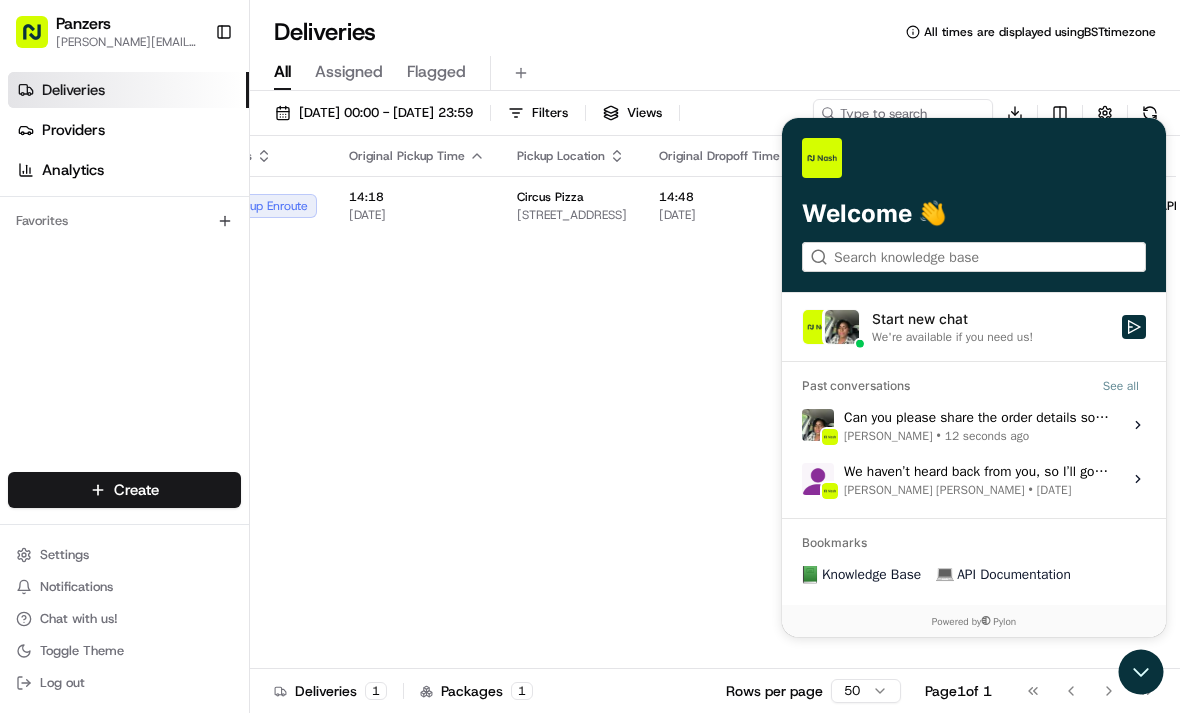 click on "Can you please share the order details so I look it up? [PERSON_NAME] • 12 seconds ago" at bounding box center (977, 425) 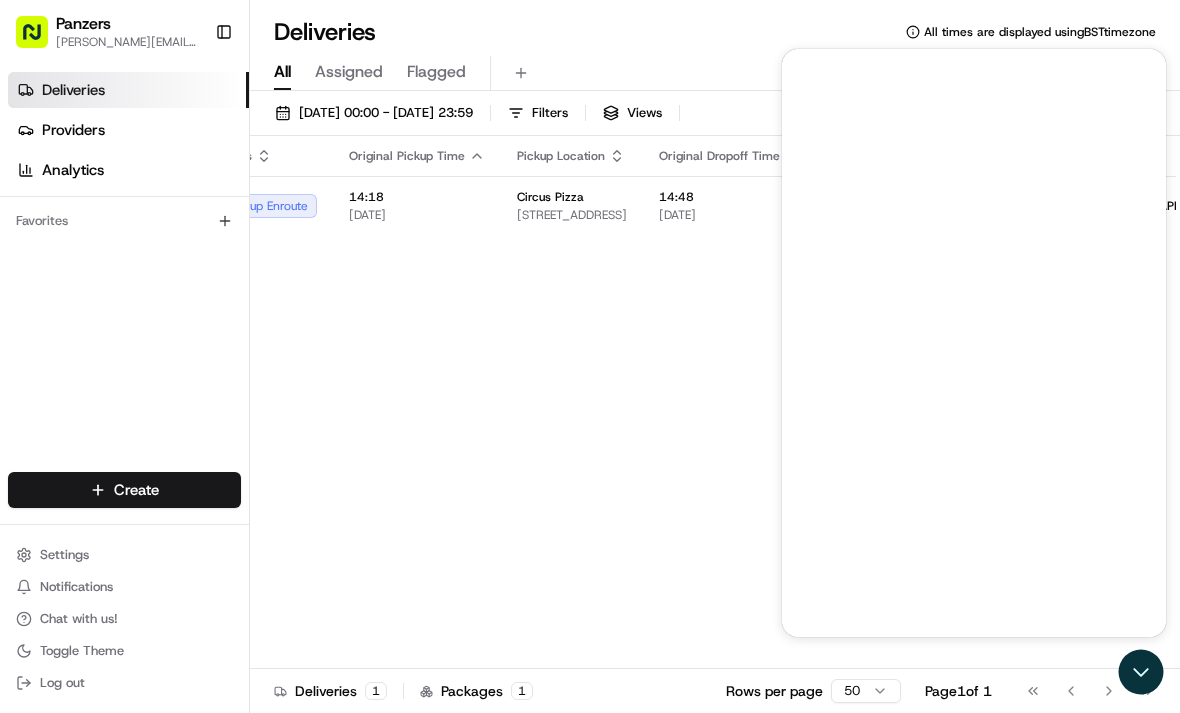 scroll, scrollTop: 0, scrollLeft: 0, axis: both 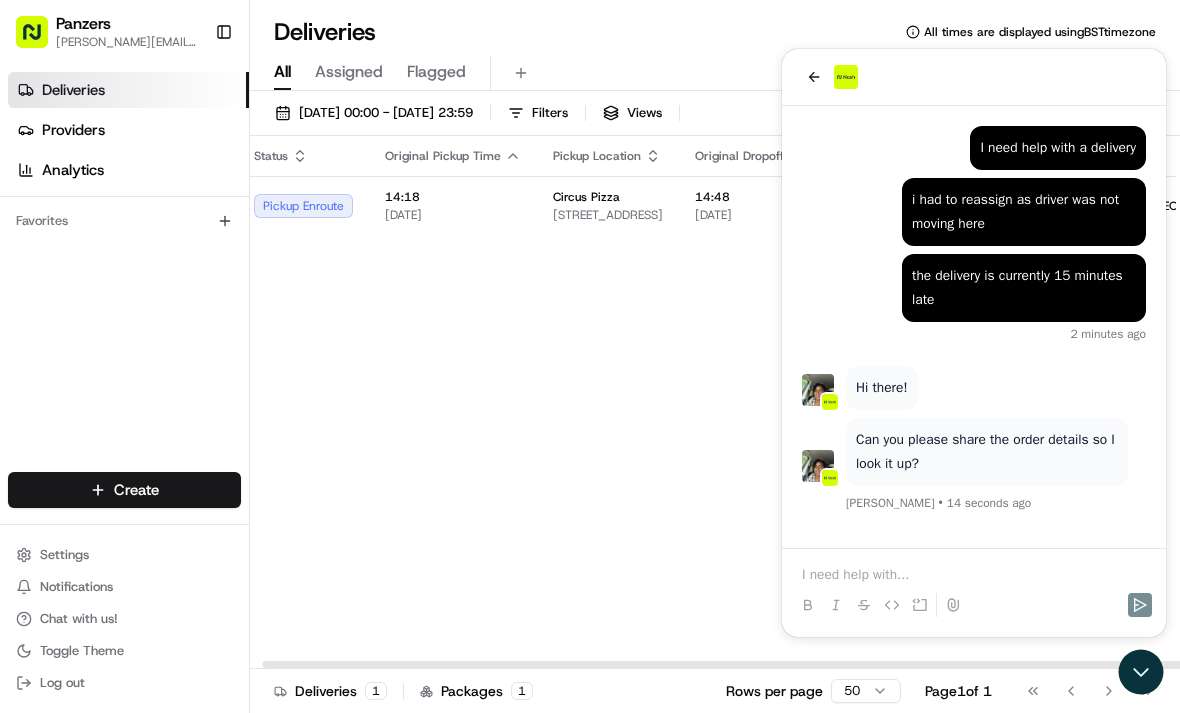 click on "14:48" at bounding box center [765, 197] 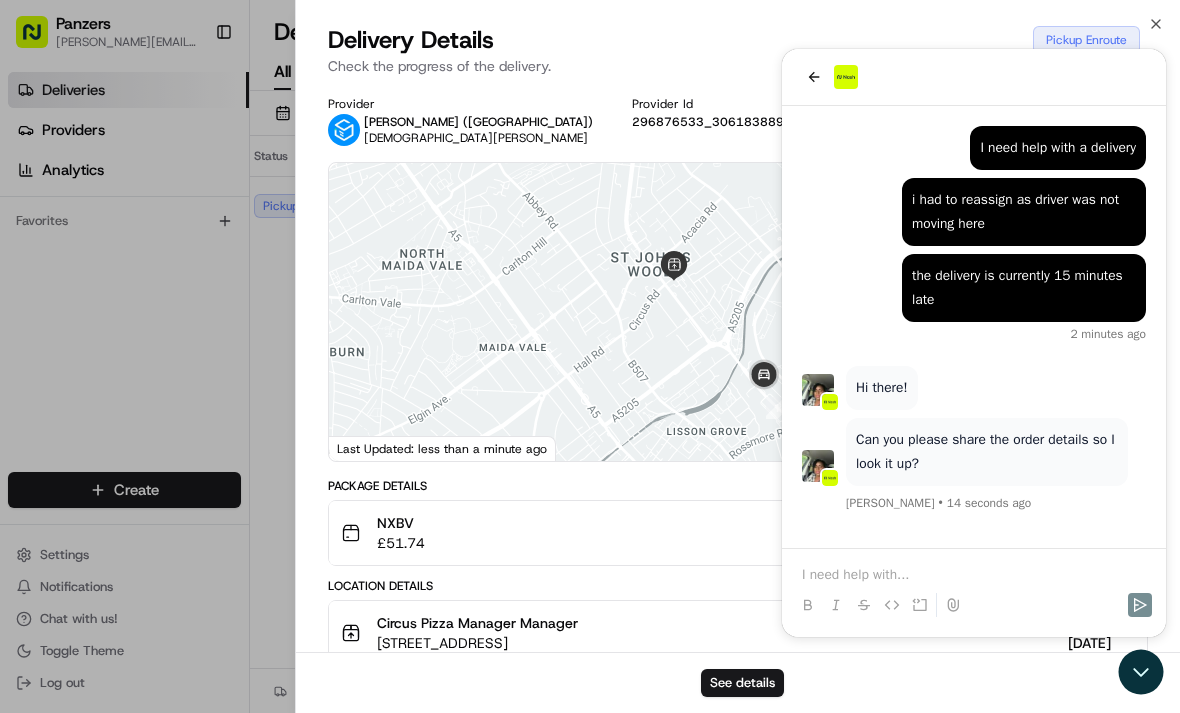 click on "NXBV £ 51.74" at bounding box center [738, 533] 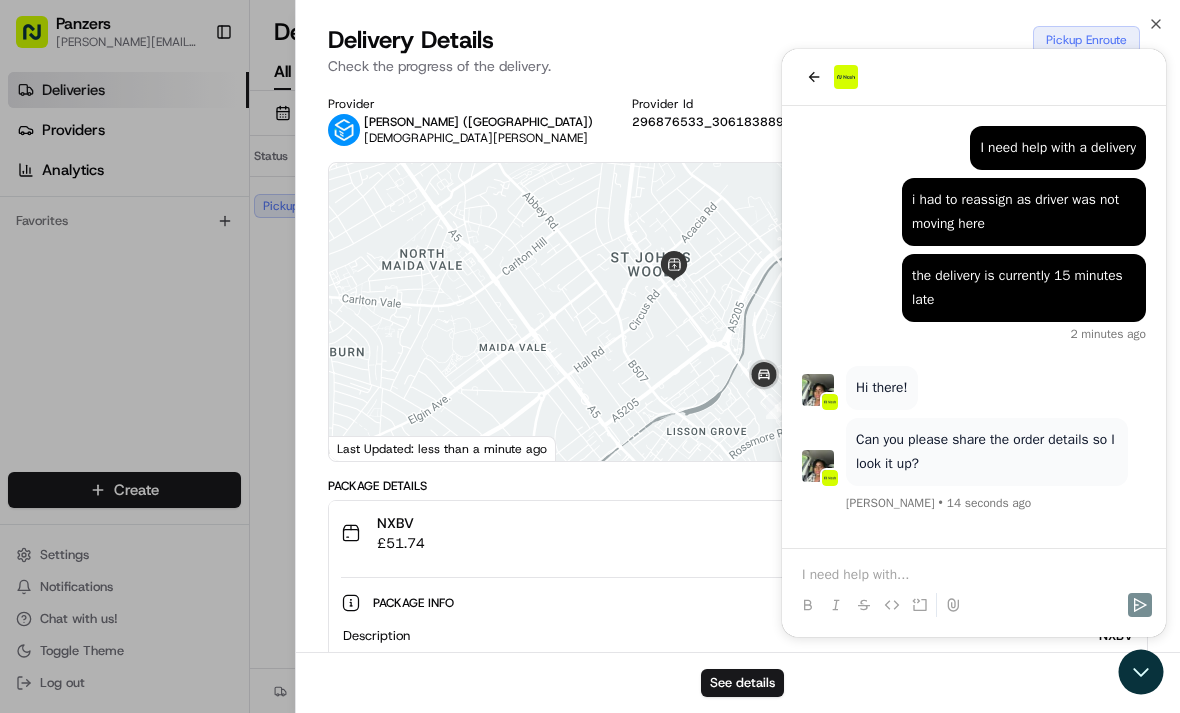 click on "NXBV £ 51.74" at bounding box center [738, 533] 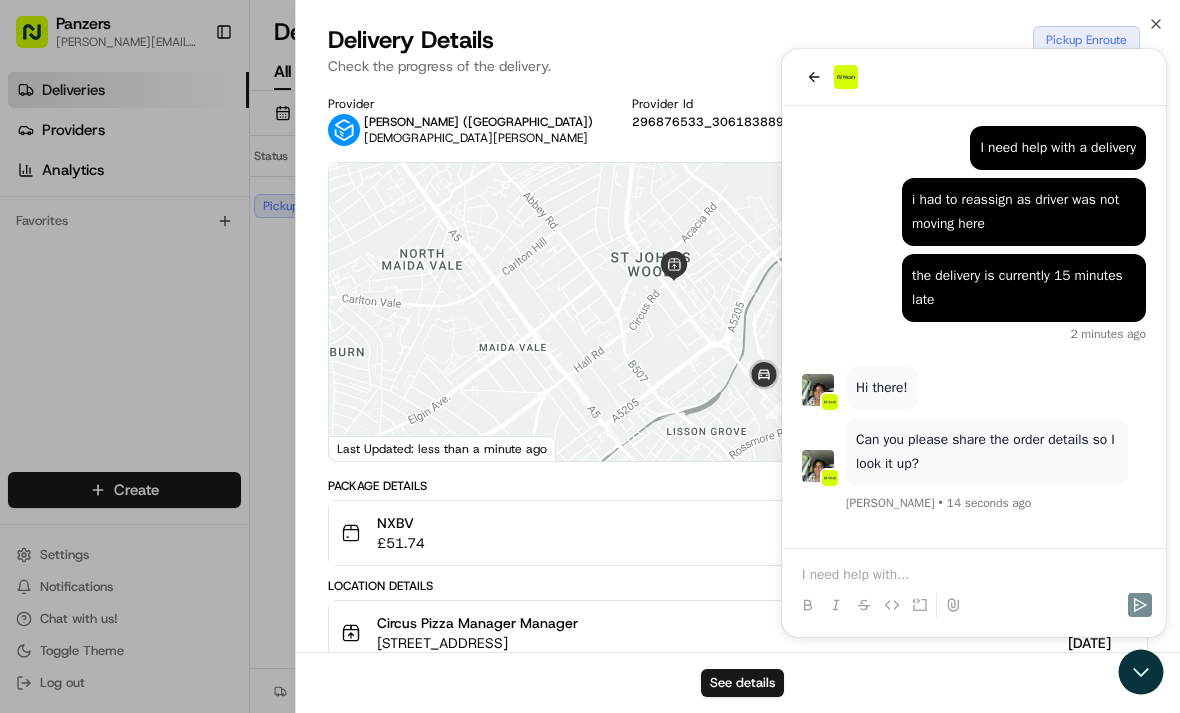 click on "Package Details NXBV £ 51.74 Location Details Circus Pizza Manager Manager [STREET_ADDRESS] 14:18 [DATE]  [PERSON_NAME] M [STREET_ADDRESS] 14:48 [DATE] Delivery Activity Add Event Created (Sent To Provider) [PERSON_NAME] ([GEOGRAPHIC_DATA]) [DATE] 14:14 BST Not Assigned Driver [PERSON_NAME] ([GEOGRAPHIC_DATA]) [DATE] 14:14 BST Assigned Driver [PERSON_NAME] ([GEOGRAPHIC_DATA]) [DATE] 14:16 BST Pickup Enroute Stuart ([GEOGRAPHIC_DATA]) [DATE] 14:16 BST" at bounding box center [738, 730] 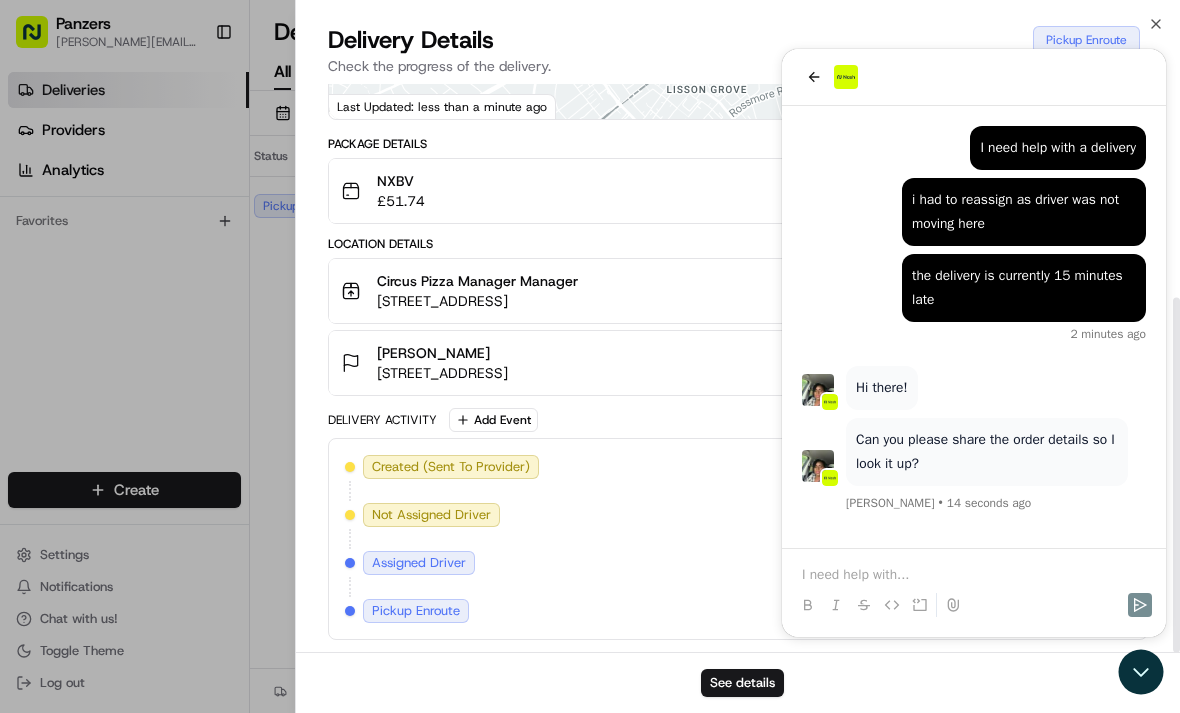 scroll, scrollTop: 342, scrollLeft: 0, axis: vertical 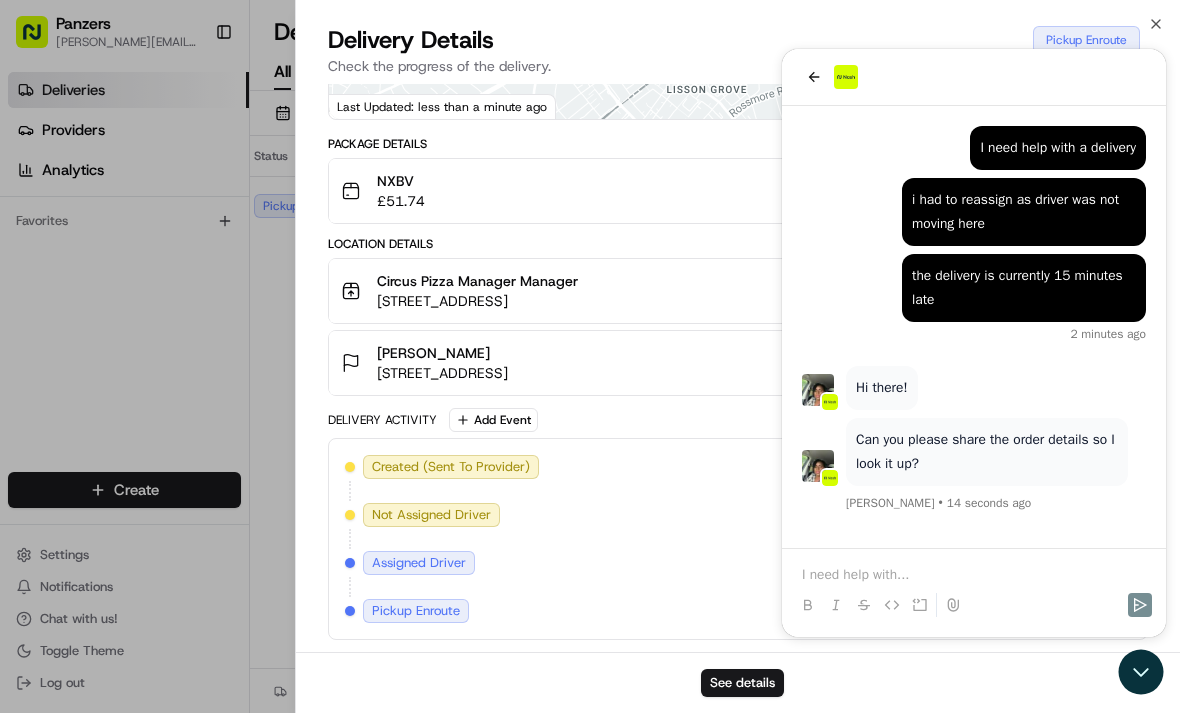 click on "Created (Sent To Provider) [PERSON_NAME] ([GEOGRAPHIC_DATA]) [DATE] 14:14 BST Not Assigned Driver [PERSON_NAME] ([GEOGRAPHIC_DATA]) [DATE] 14:14 BST Assigned Driver [PERSON_NAME] ([GEOGRAPHIC_DATA]) [DATE] 14:16 BST Pickup Enroute Stuart ([GEOGRAPHIC_DATA]) [DATE] 14:16 BST" at bounding box center (738, 539) 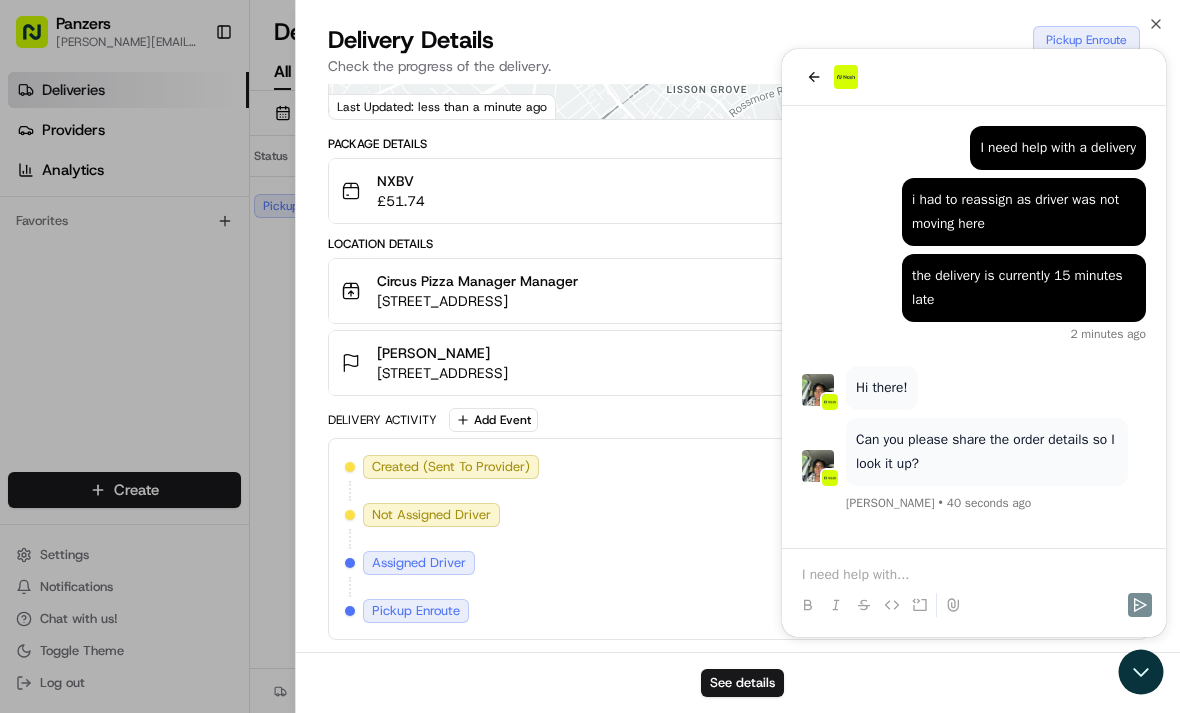 click on "Created (Sent To Provider) [PERSON_NAME] ([GEOGRAPHIC_DATA]) [DATE] 14:14 BST Not Assigned Driver [PERSON_NAME] ([GEOGRAPHIC_DATA]) [DATE] 14:14 BST Assigned Driver [PERSON_NAME] ([GEOGRAPHIC_DATA]) [DATE] 14:16 BST Pickup Enroute Stuart ([GEOGRAPHIC_DATA]) [DATE] 14:16 BST" at bounding box center (738, 539) 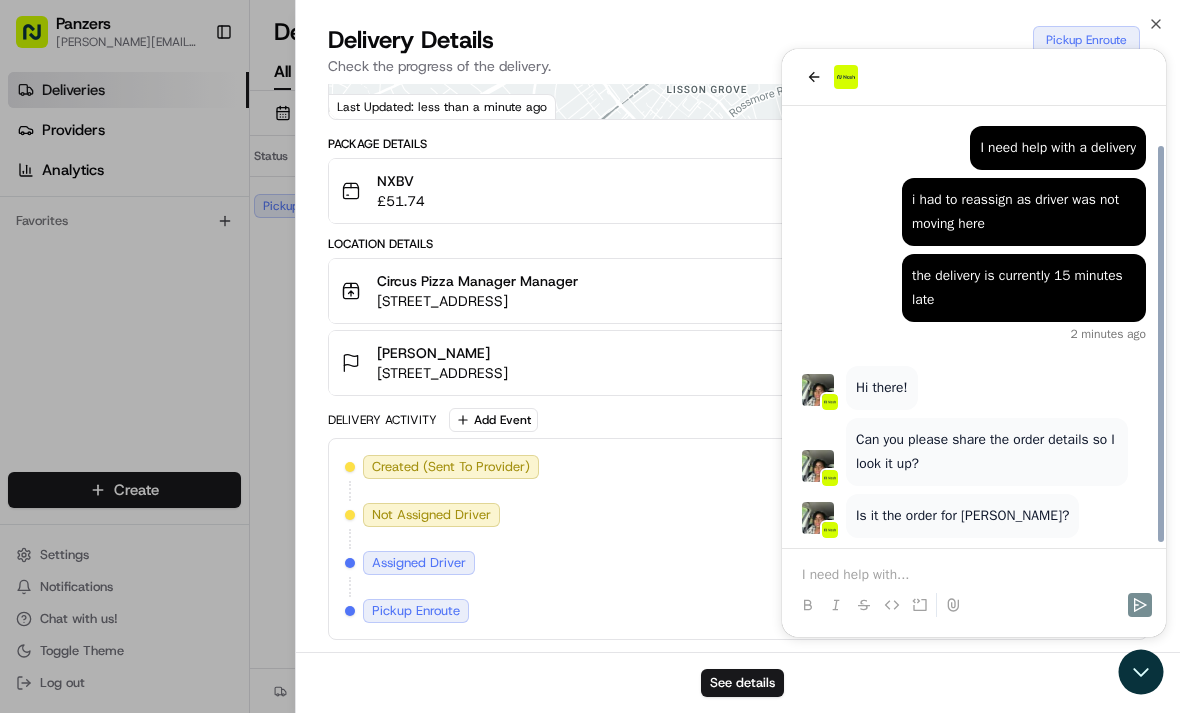 scroll, scrollTop: 38, scrollLeft: 0, axis: vertical 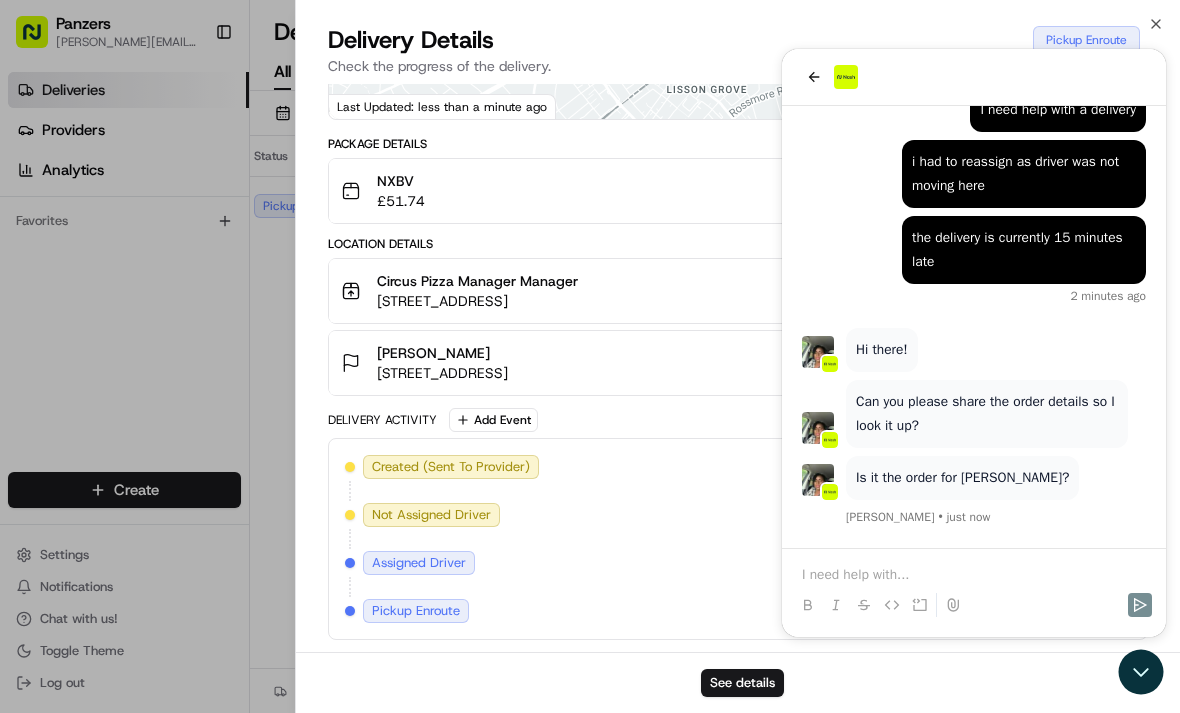 click on "[DATE]" at bounding box center [1035, 563] 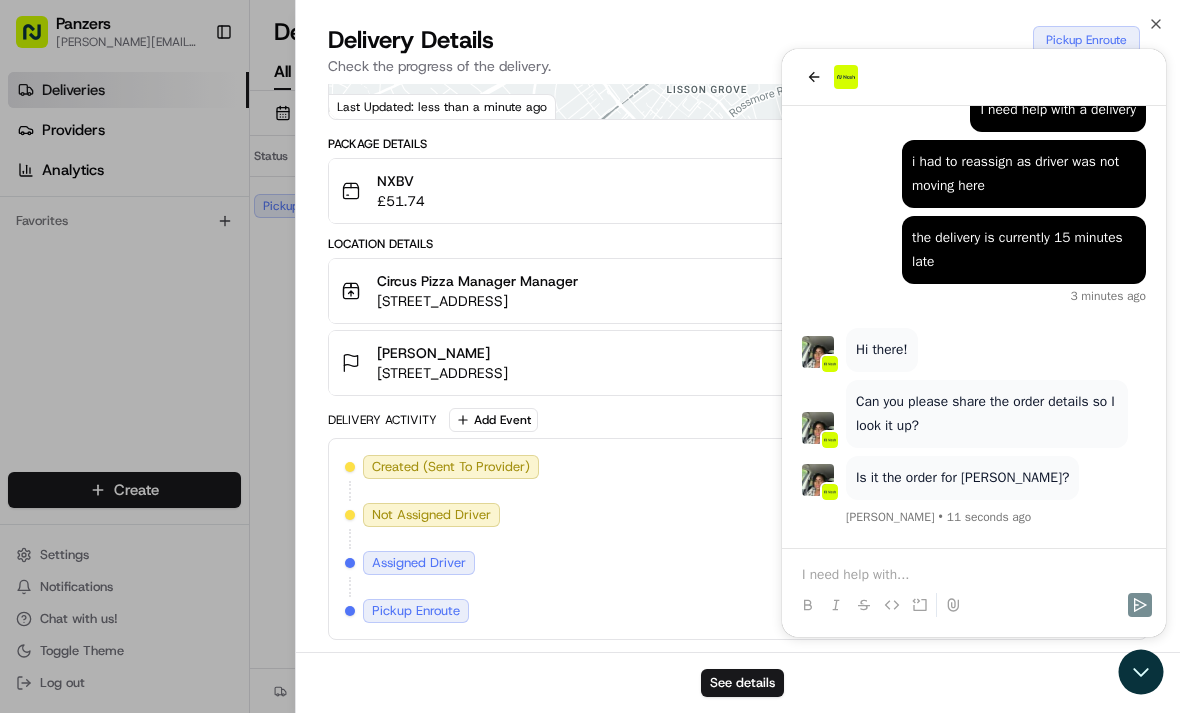 click on "Created (Sent To Provider) [PERSON_NAME] ([GEOGRAPHIC_DATA]) [DATE] 14:14 BST Not Assigned Driver [PERSON_NAME] ([GEOGRAPHIC_DATA]) [DATE] 14:14 BST Assigned Driver [PERSON_NAME] ([GEOGRAPHIC_DATA]) [DATE] 14:16 BST Pickup Enroute Stuart ([GEOGRAPHIC_DATA]) [DATE] 14:16 BST" at bounding box center [738, 539] 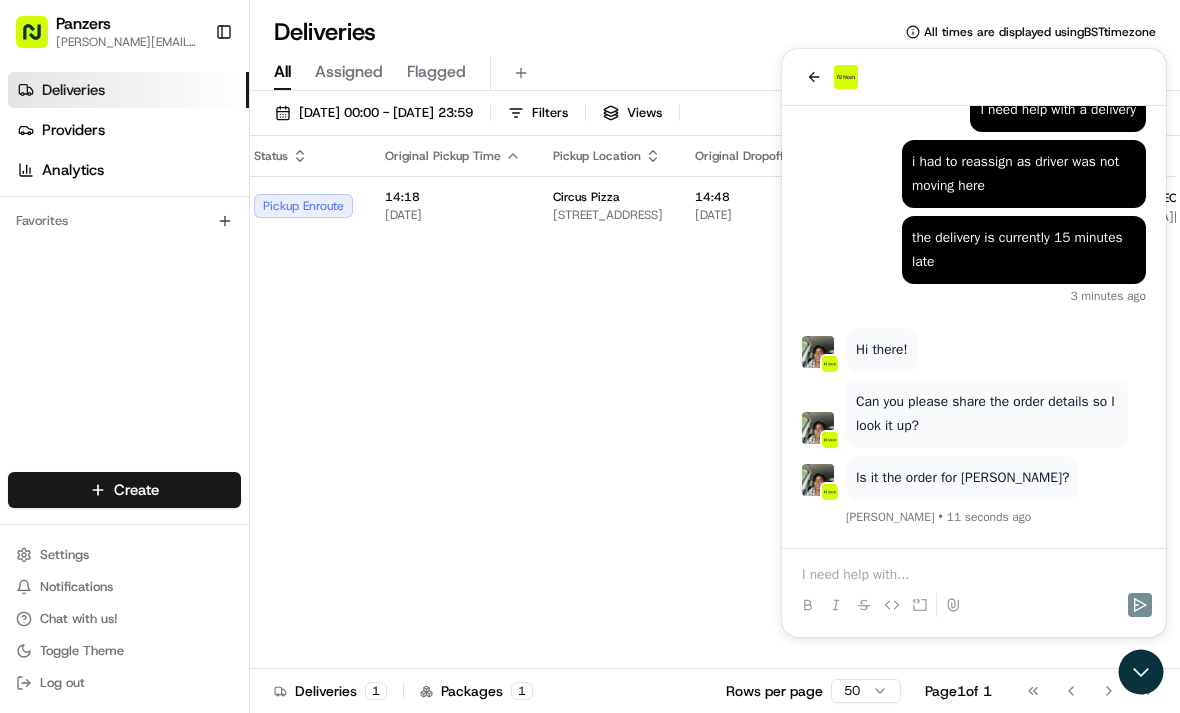 click at bounding box center [974, 575] 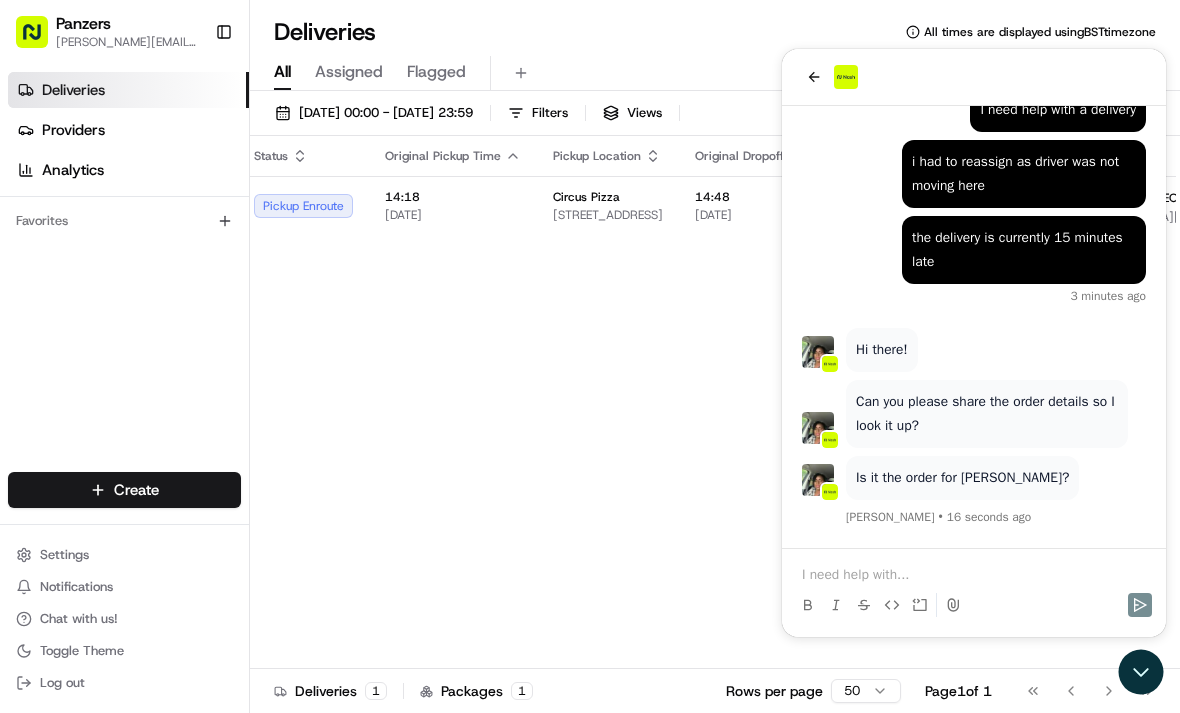 click at bounding box center (974, 575) 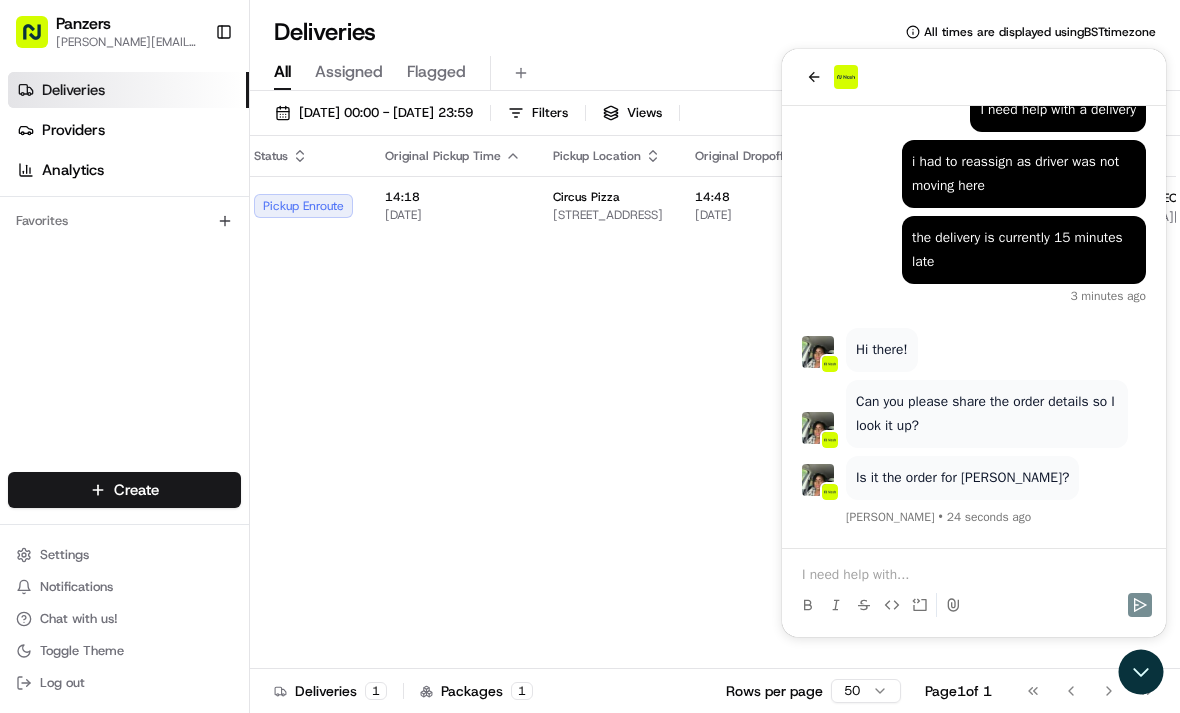 type 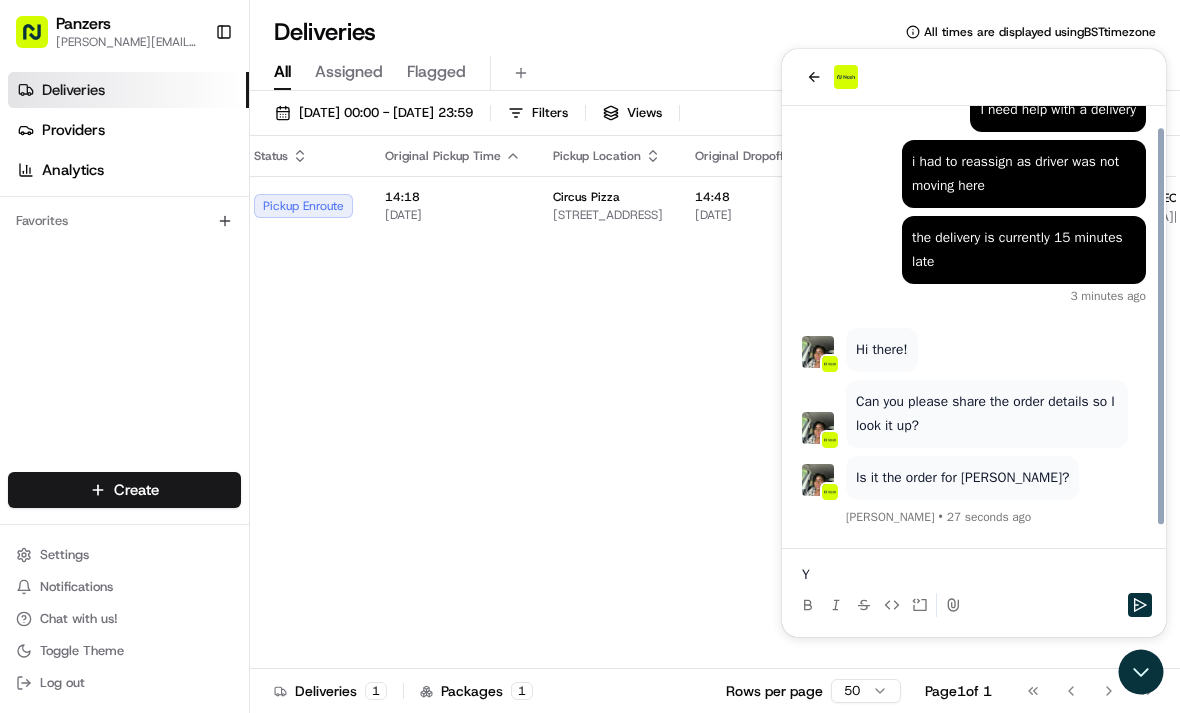 scroll, scrollTop: 18, scrollLeft: 0, axis: vertical 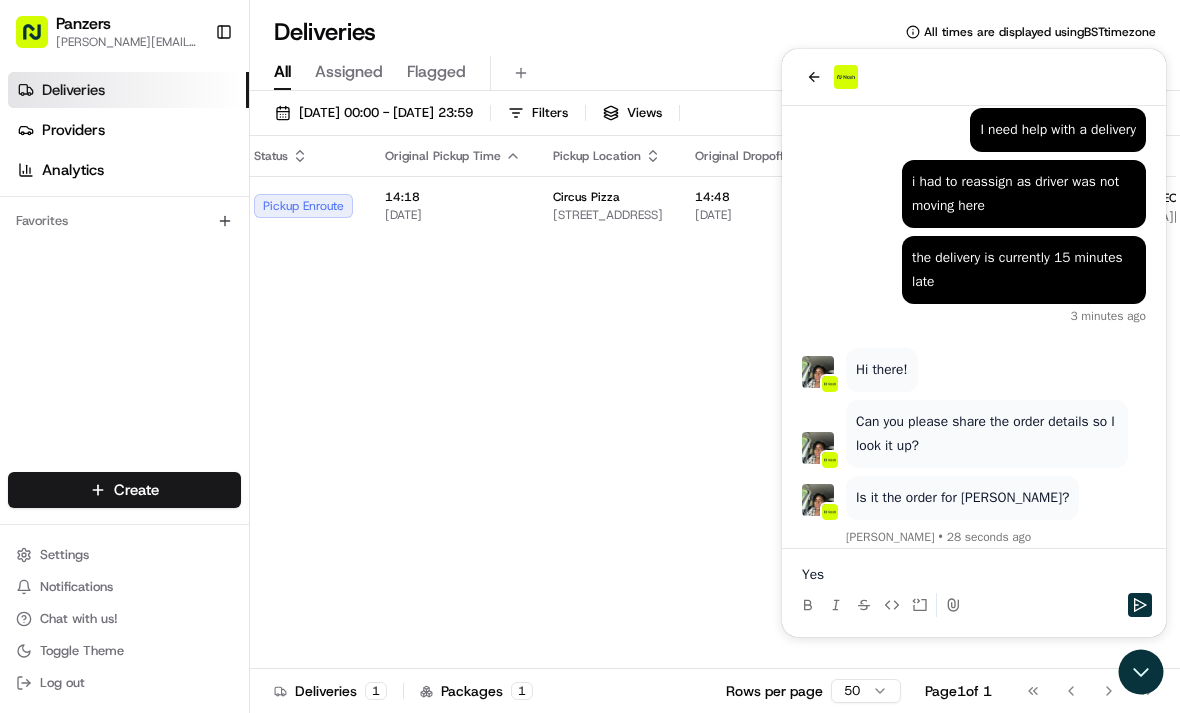 click at bounding box center (1140, 605) 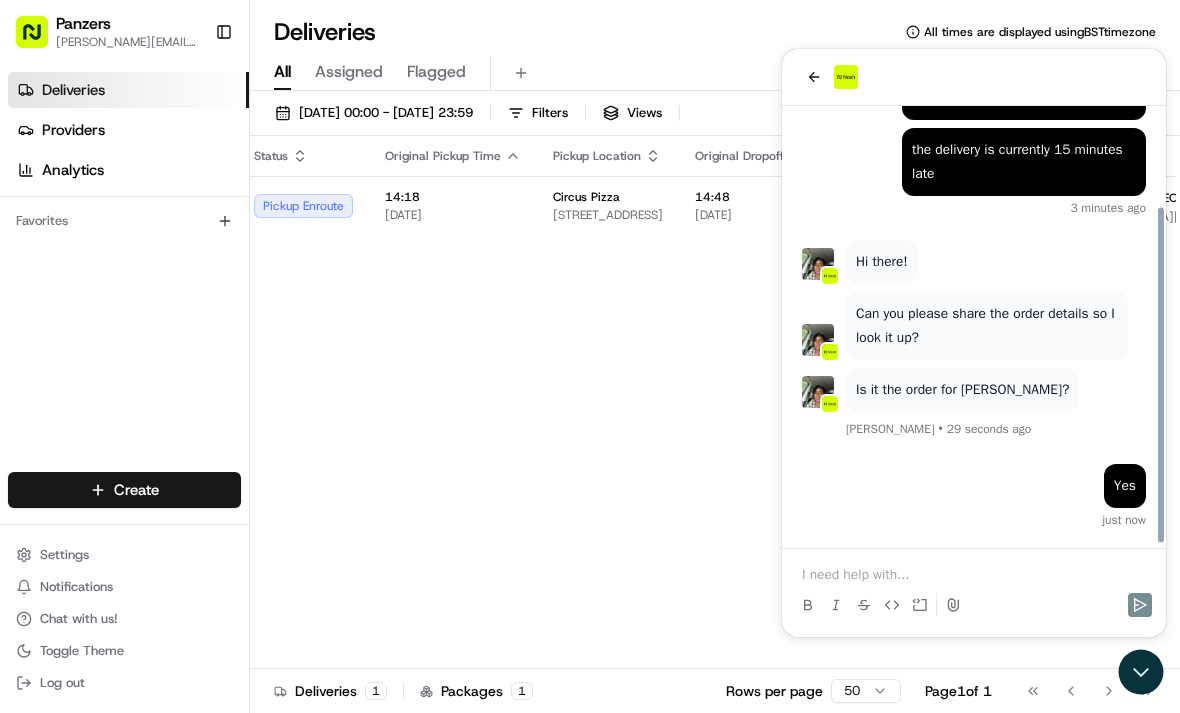 scroll, scrollTop: 126, scrollLeft: 0, axis: vertical 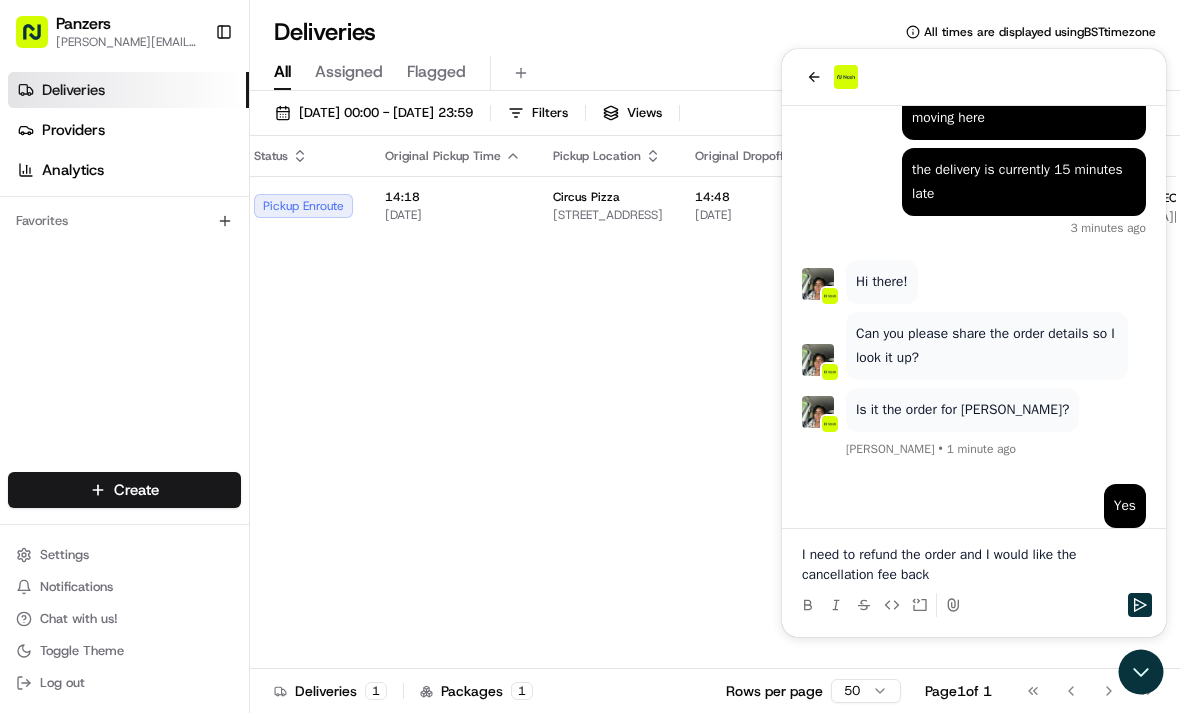 click at bounding box center [1140, 605] 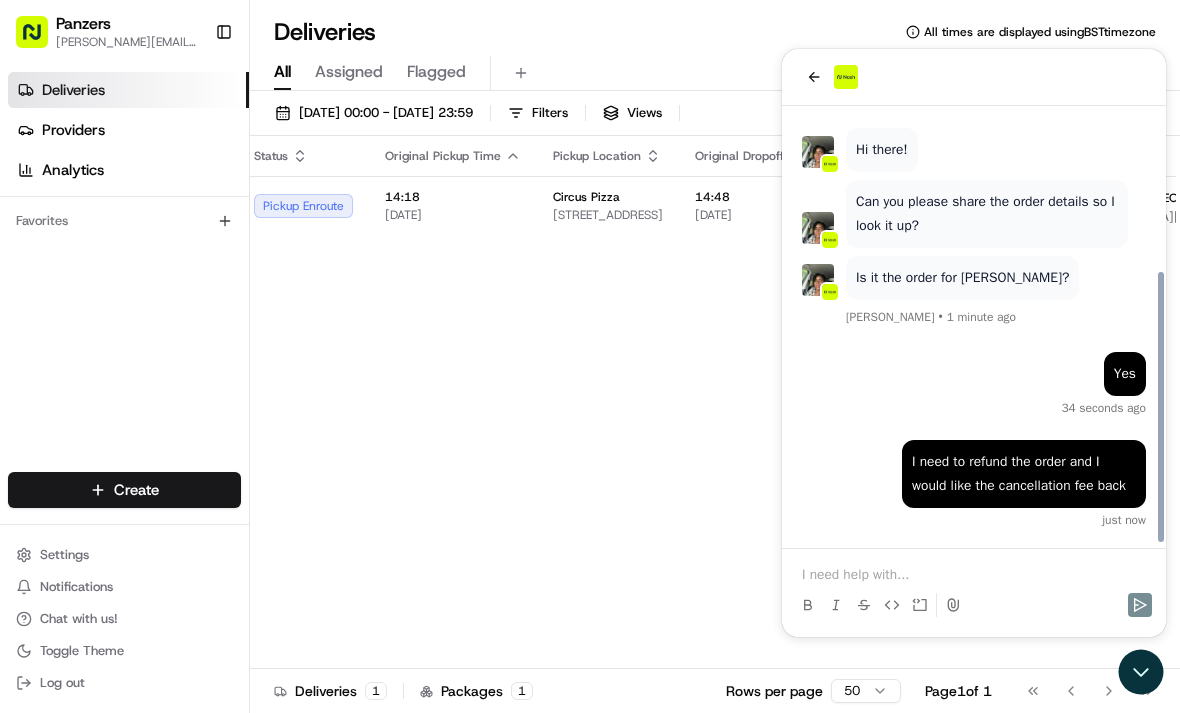 scroll, scrollTop: 226, scrollLeft: 0, axis: vertical 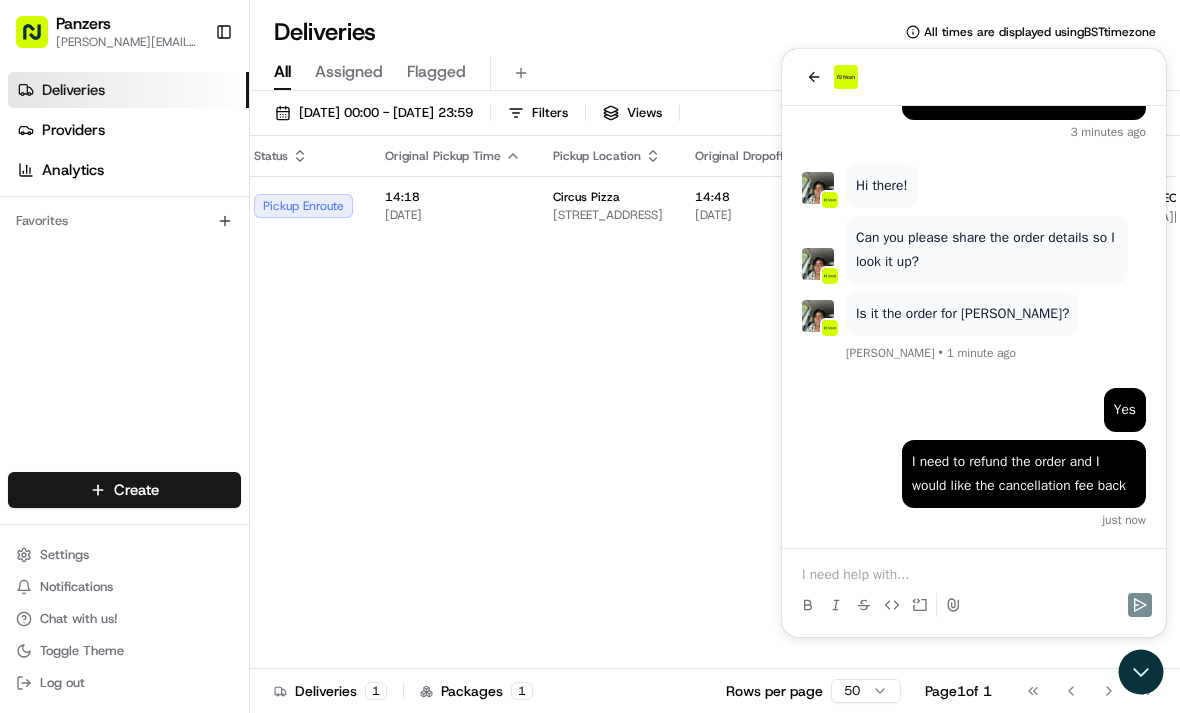 click at bounding box center (974, 575) 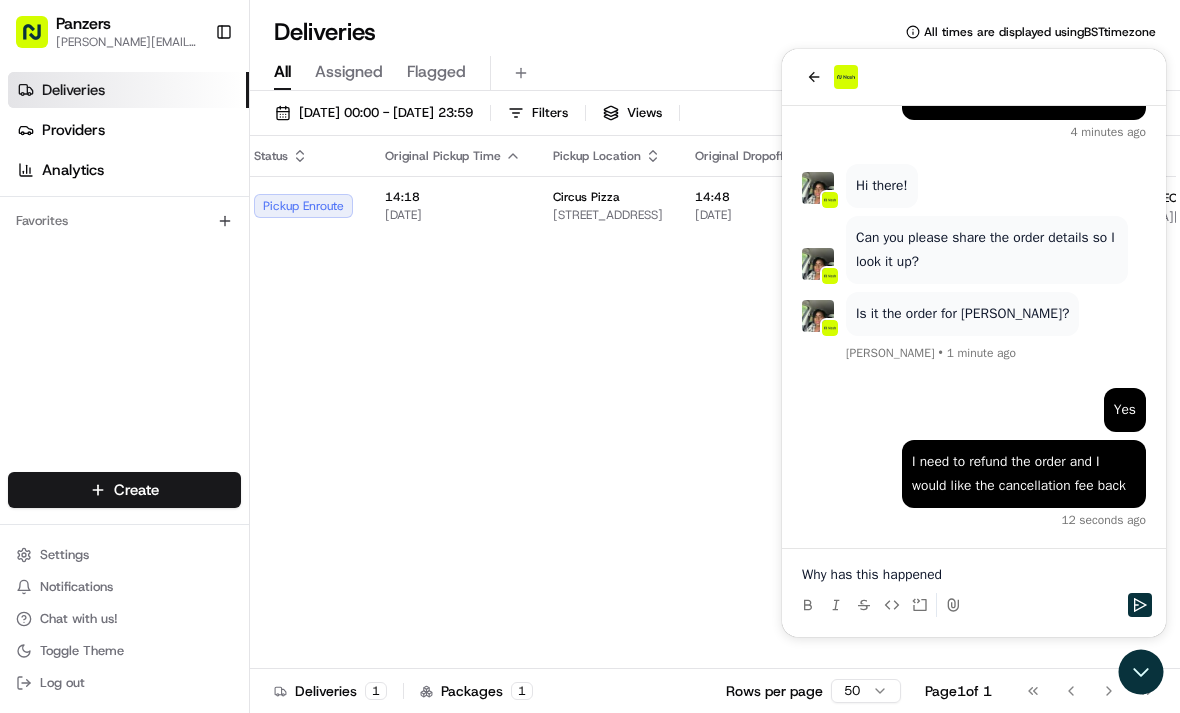 click at bounding box center [1140, 605] 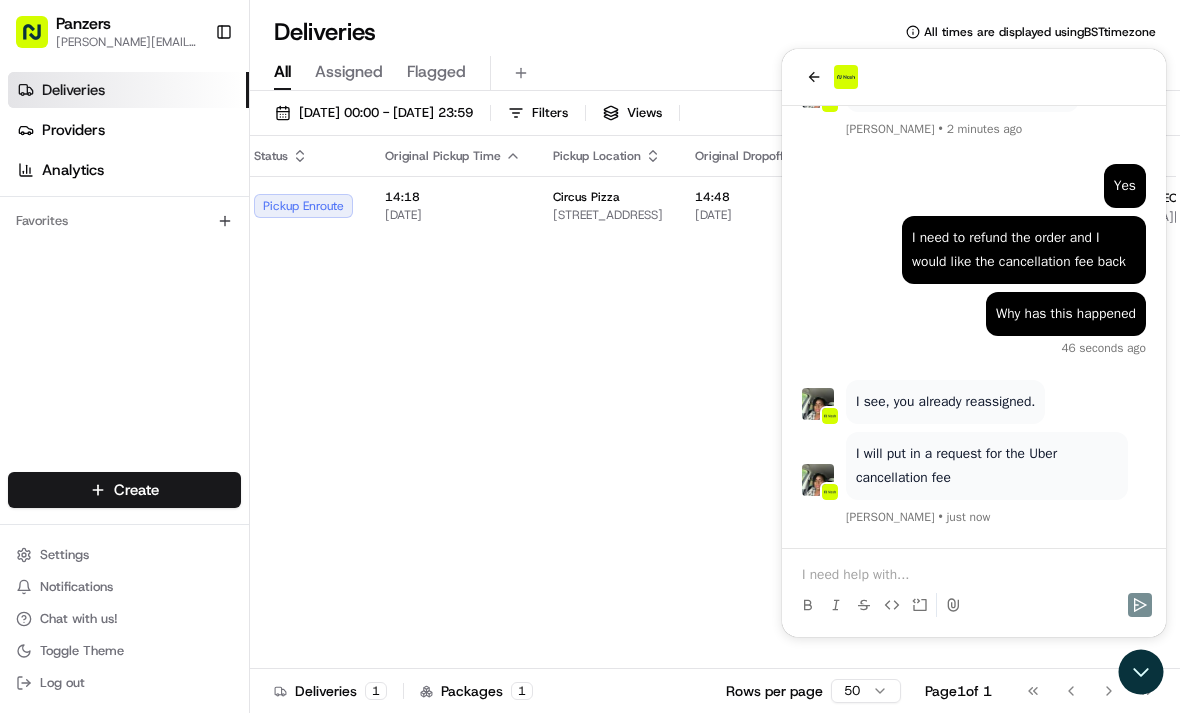 scroll, scrollTop: 526, scrollLeft: 0, axis: vertical 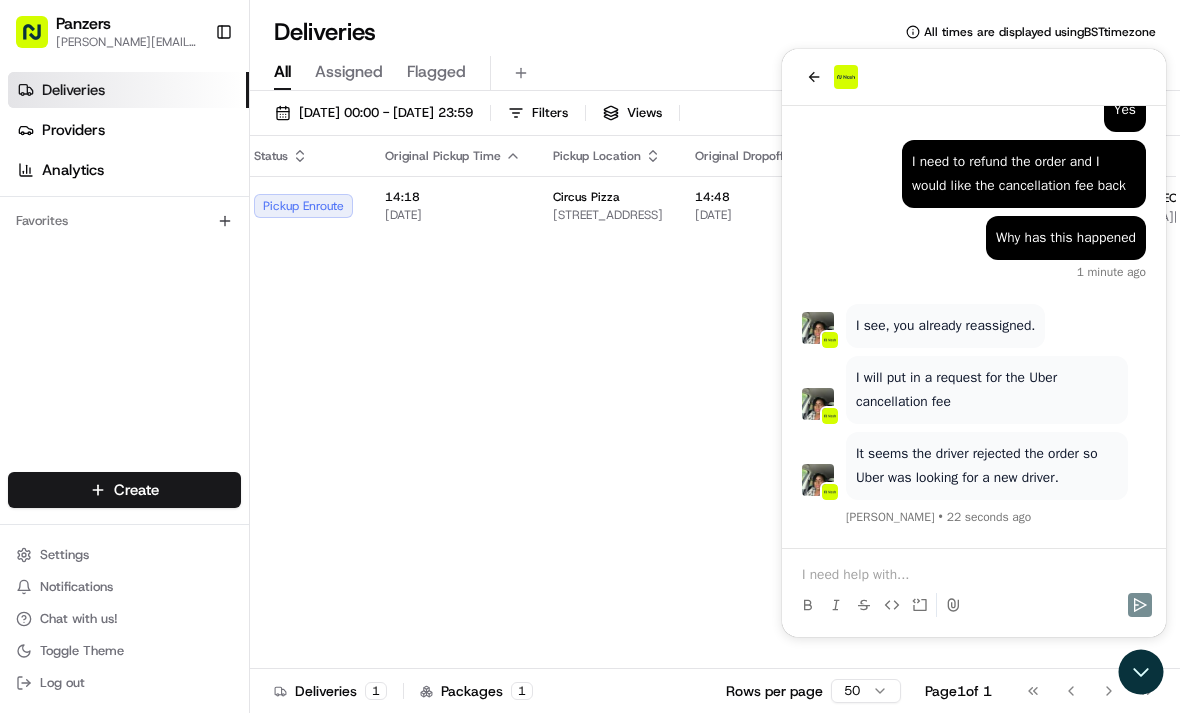 click on "14:48 [DATE]" at bounding box center (765, 206) 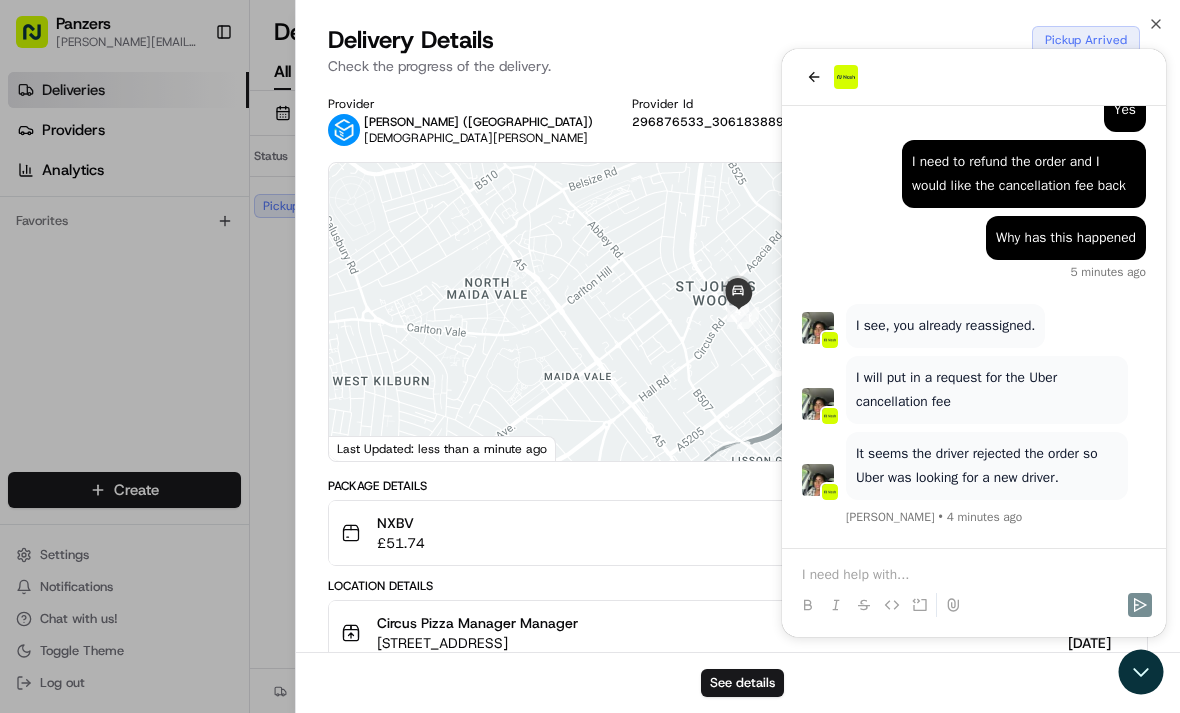 scroll, scrollTop: 578, scrollLeft: 0, axis: vertical 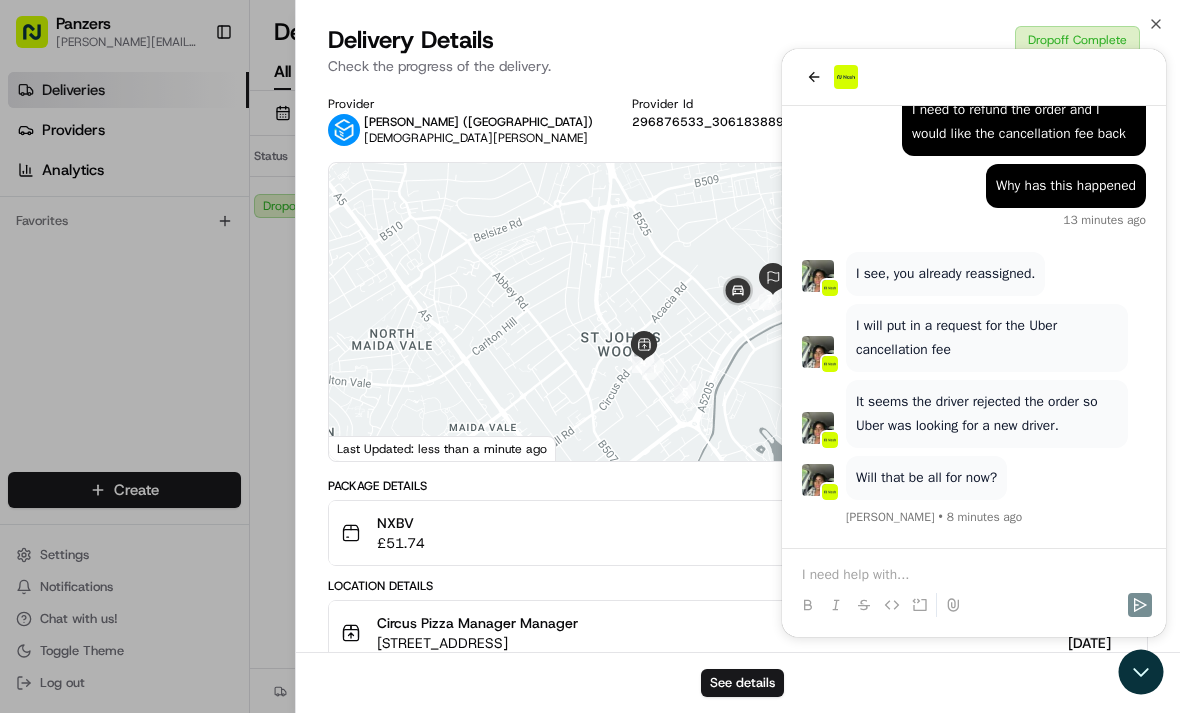 click on "NXBV £ 51.74" at bounding box center (738, 533) 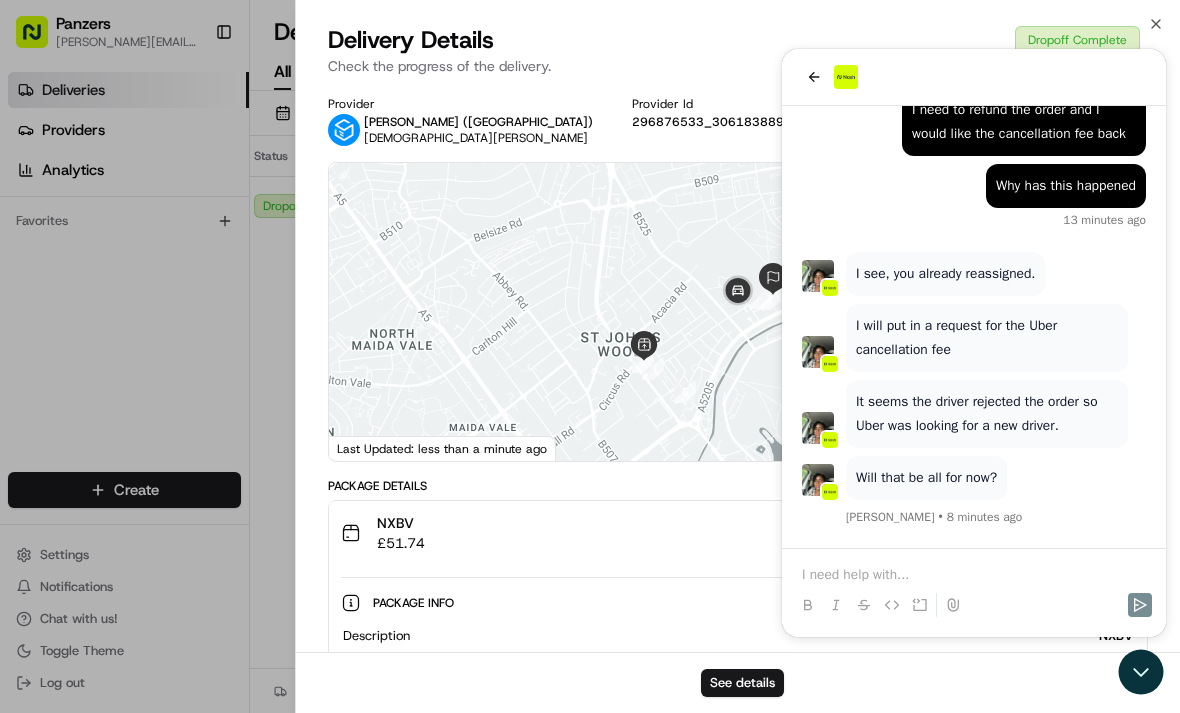 click on "Package Info Hidden ( 5 ) Description NXBV Package External Identifier YQTH06caC Items count 3 Package Value £ 51.74 Tip £ 0.00 Requirements Photo Proof of Delivery" at bounding box center [738, 702] 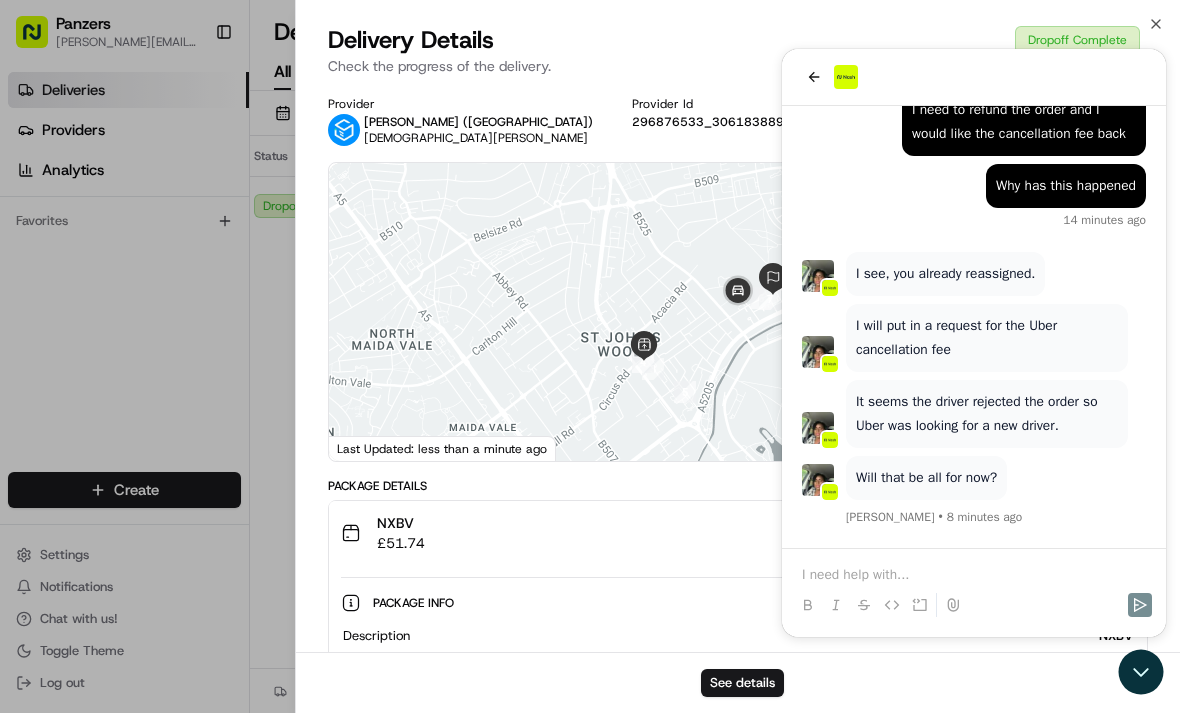 click on "NXBV £ 51.74" at bounding box center [738, 533] 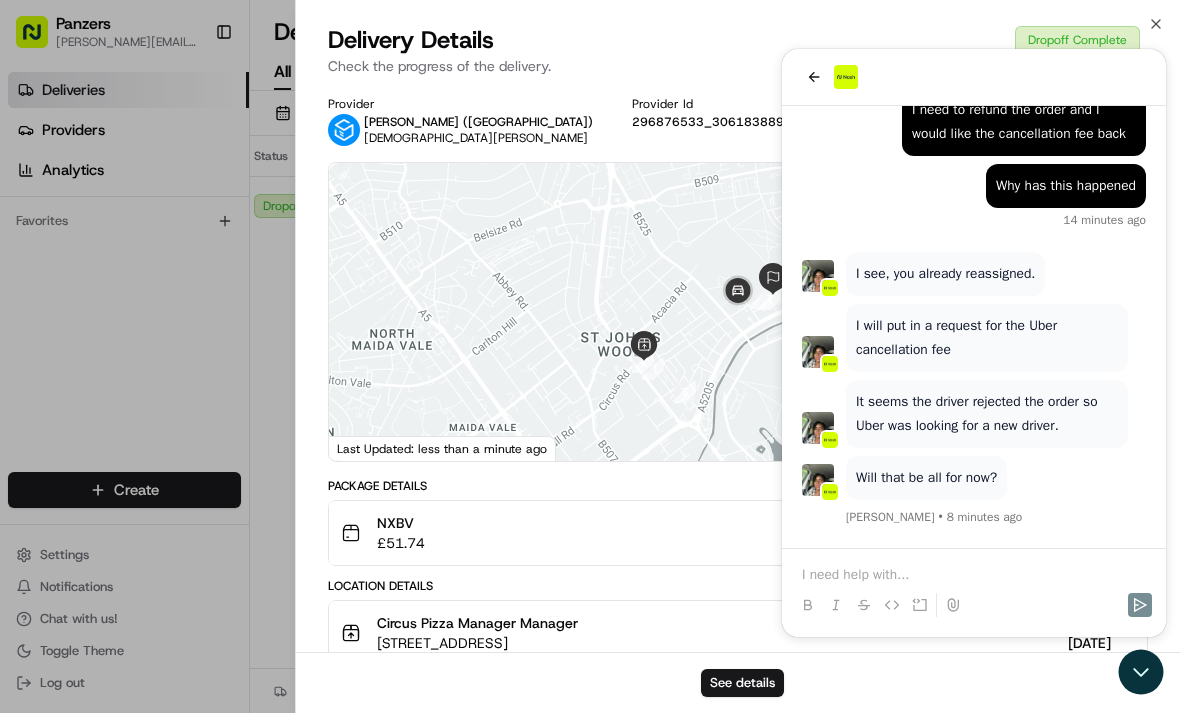 click on "Package Details NXBV £ 51.74 Location Details Circus Pizza Manager Manager [STREET_ADDRESS] 14:18 [DATE]  [PERSON_NAME] M [STREET_ADDRESS] 14:48 [DATE] Delivery Activity Add Event Created (Sent To Provider) [PERSON_NAME] ([GEOGRAPHIC_DATA]) [DATE] 14:14 BST Not Assigned Driver [PERSON_NAME] ([GEOGRAPHIC_DATA]) [DATE] 14:14 BST Assigned Driver [PERSON_NAME] ([GEOGRAPHIC_DATA]) [DATE] 14:16 BST Pickup [PERSON_NAME] ([GEOGRAPHIC_DATA]) [DATE] 14:16 BST Driver Updated [PERSON_NAME] ([GEOGRAPHIC_DATA]) [DATE] 14:17 BST Pickup Arrived [PERSON_NAME] ([GEOGRAPHIC_DATA]) [DATE] 14:24 BST Pickup Complete Stuart ([GEOGRAPHIC_DATA]) [DATE] 14:25 BST Dropoff Enroute Stuart ([GEOGRAPHIC_DATA]) [DATE] 14:25 BST Dropoff Arrived [PERSON_NAME] ([GEOGRAPHIC_DATA]) [DATE] 14:31 BST Dropoff Complete Stuart ([GEOGRAPHIC_DATA]) [DATE] 14:32 BST" at bounding box center (738, 874) 